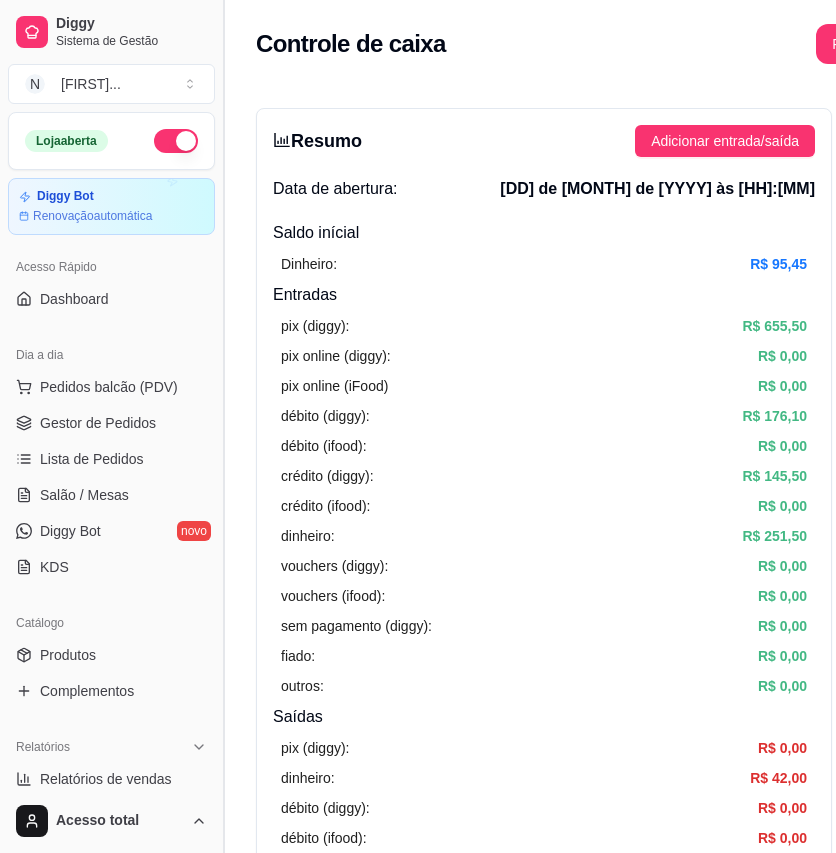scroll, scrollTop: 444, scrollLeft: 0, axis: vertical 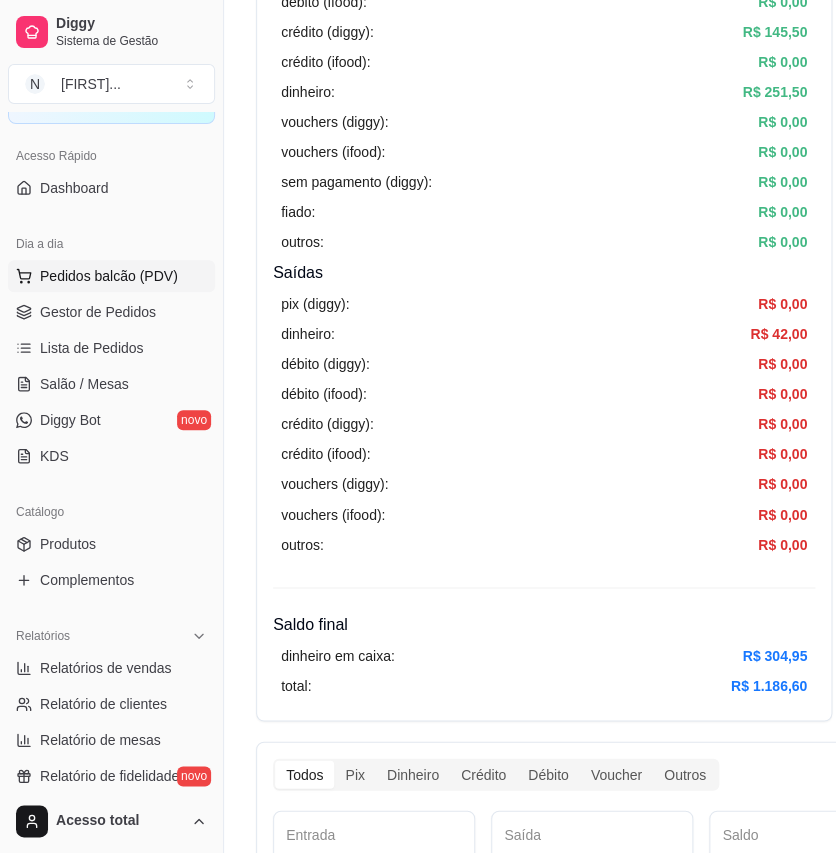 click on "Pedidos balcão (PDV)" at bounding box center (109, 276) 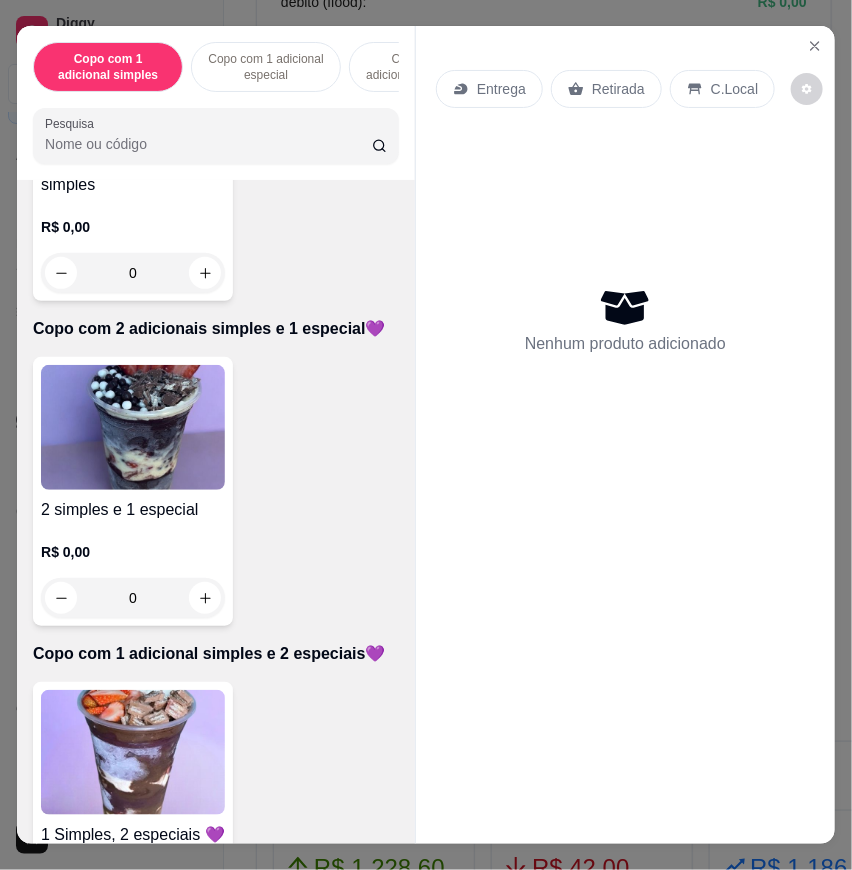 scroll, scrollTop: 1222, scrollLeft: 0, axis: vertical 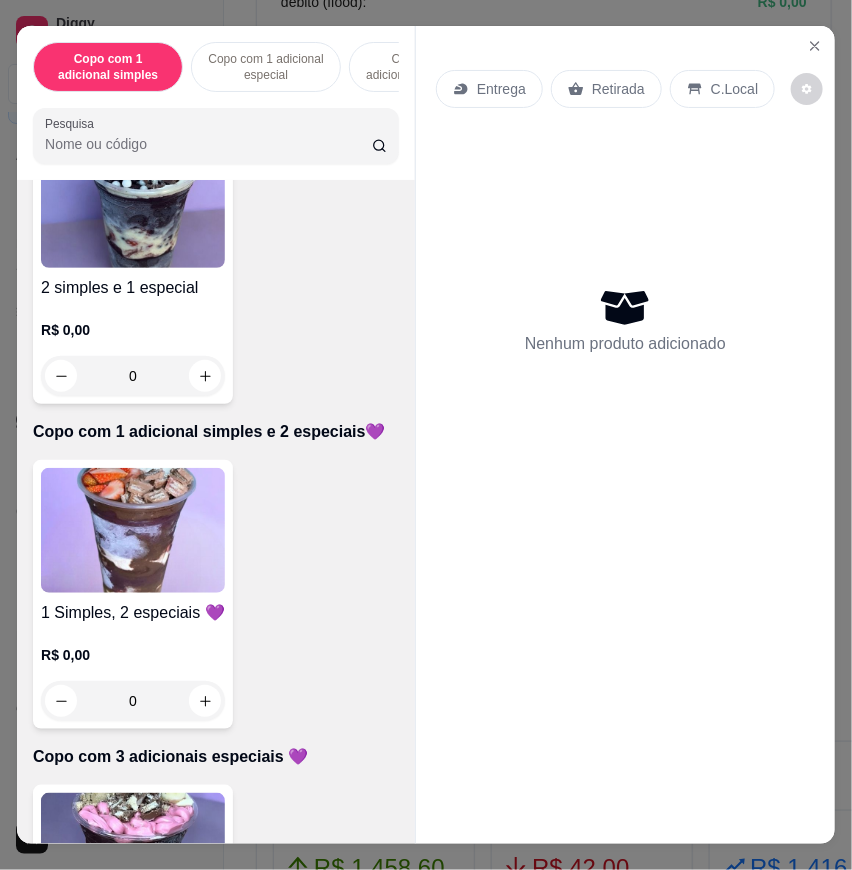 click at bounding box center (133, 530) 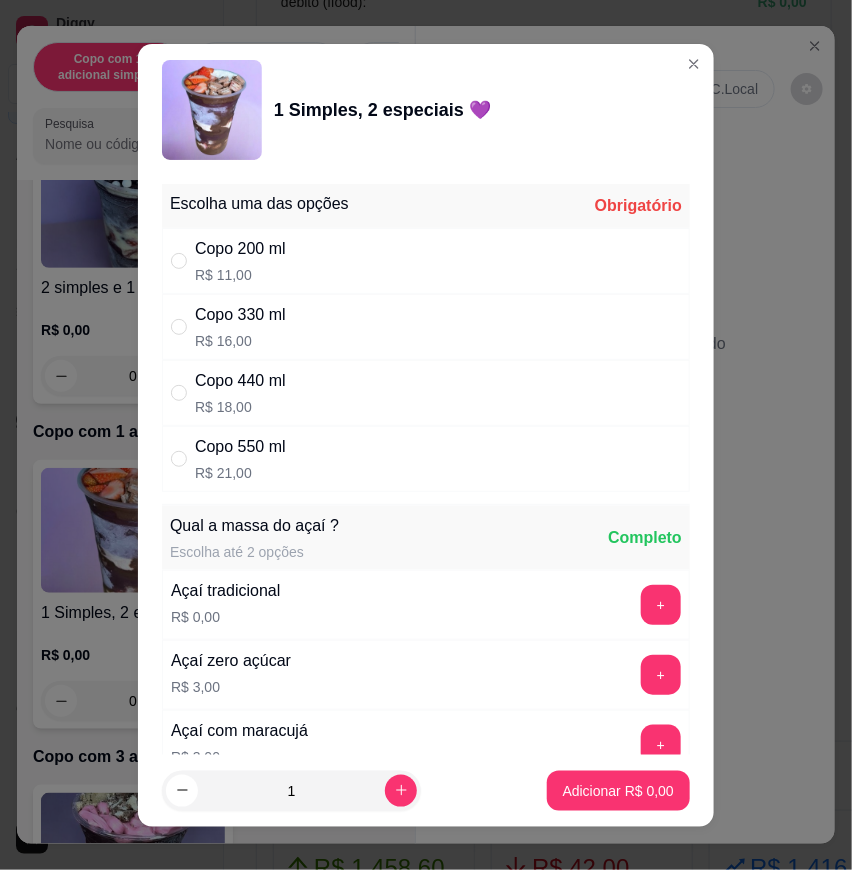 click on "Copo 550 ml R$ 21,00" at bounding box center [426, 459] 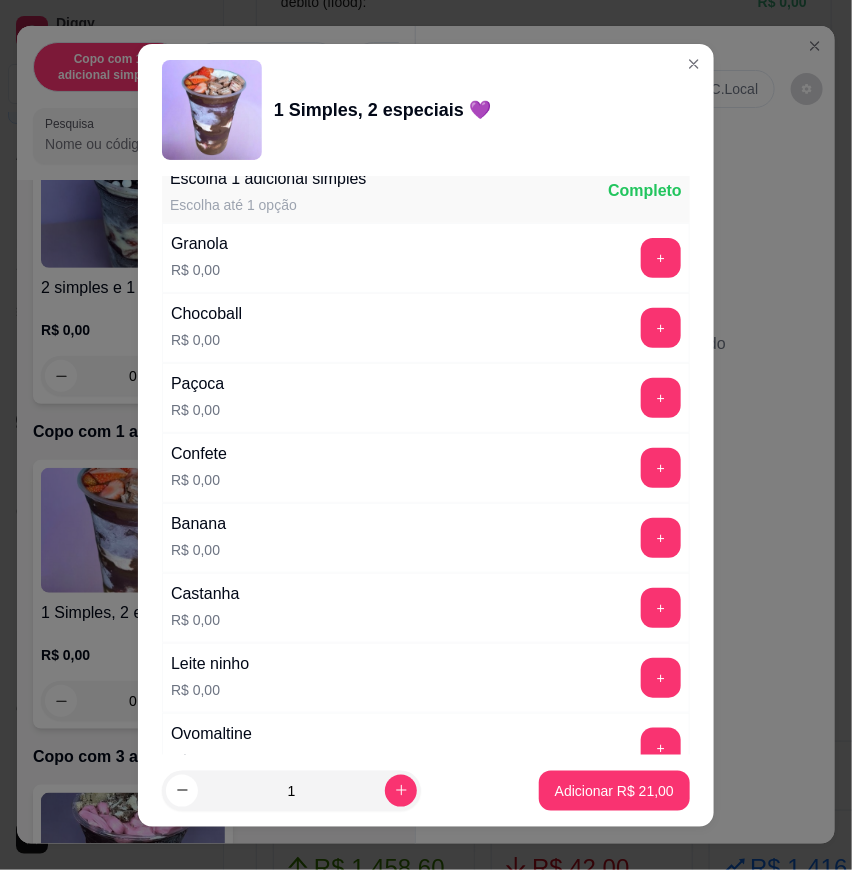 scroll, scrollTop: 1222, scrollLeft: 0, axis: vertical 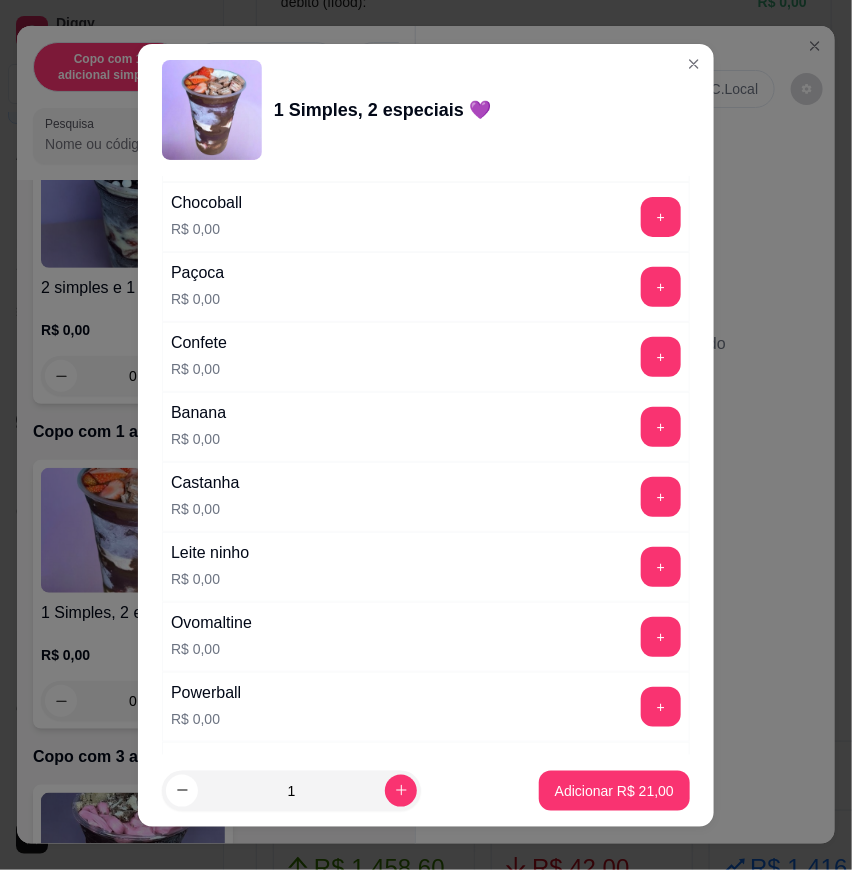 click on "+" at bounding box center (661, 567) 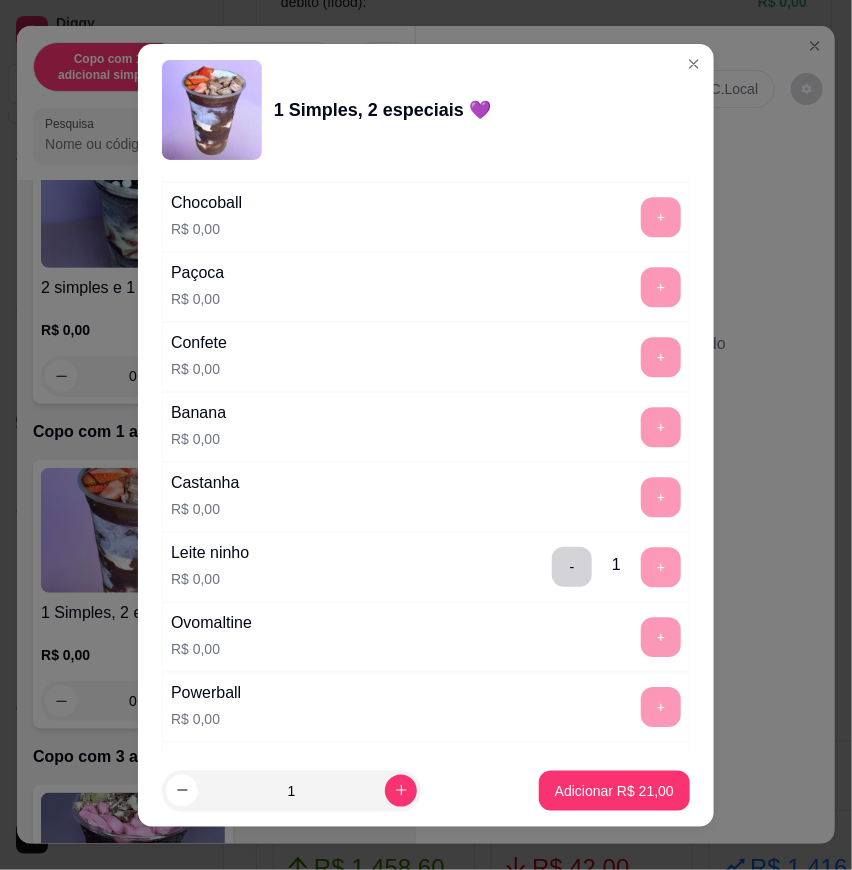 scroll, scrollTop: 1777, scrollLeft: 0, axis: vertical 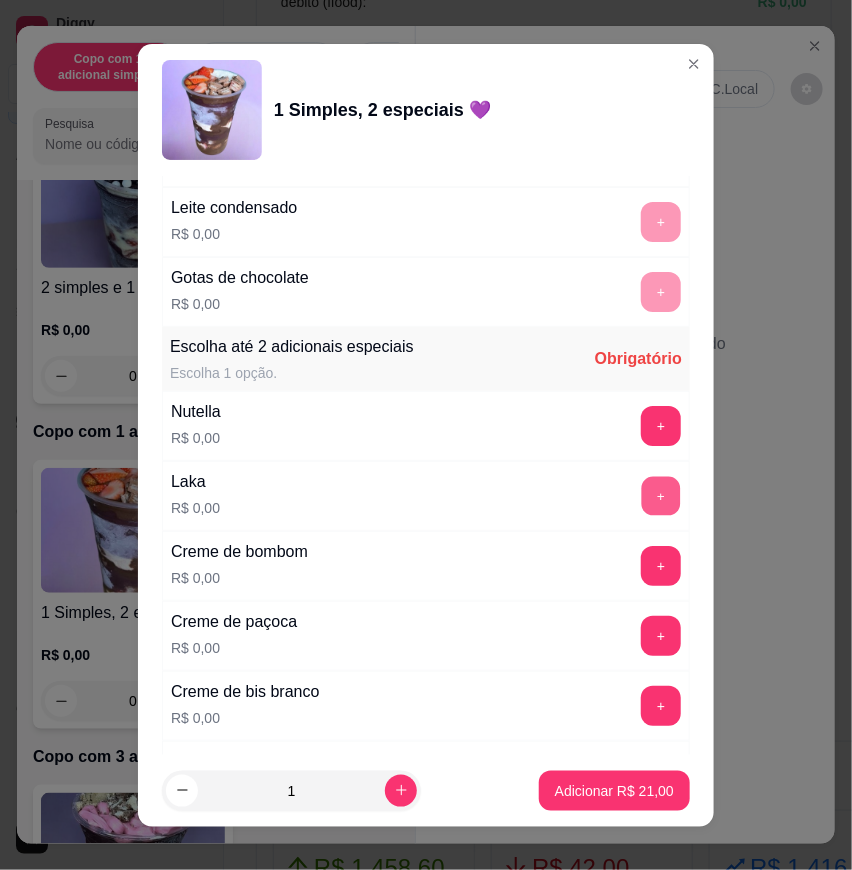 click on "+" at bounding box center [661, 495] 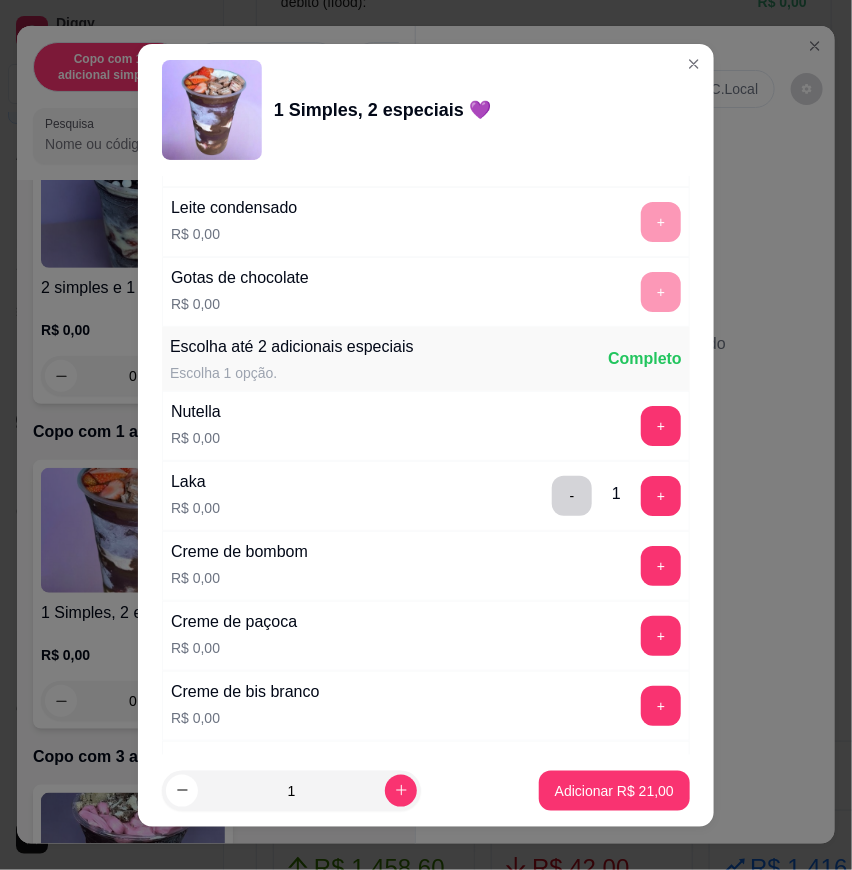scroll, scrollTop: 2444, scrollLeft: 0, axis: vertical 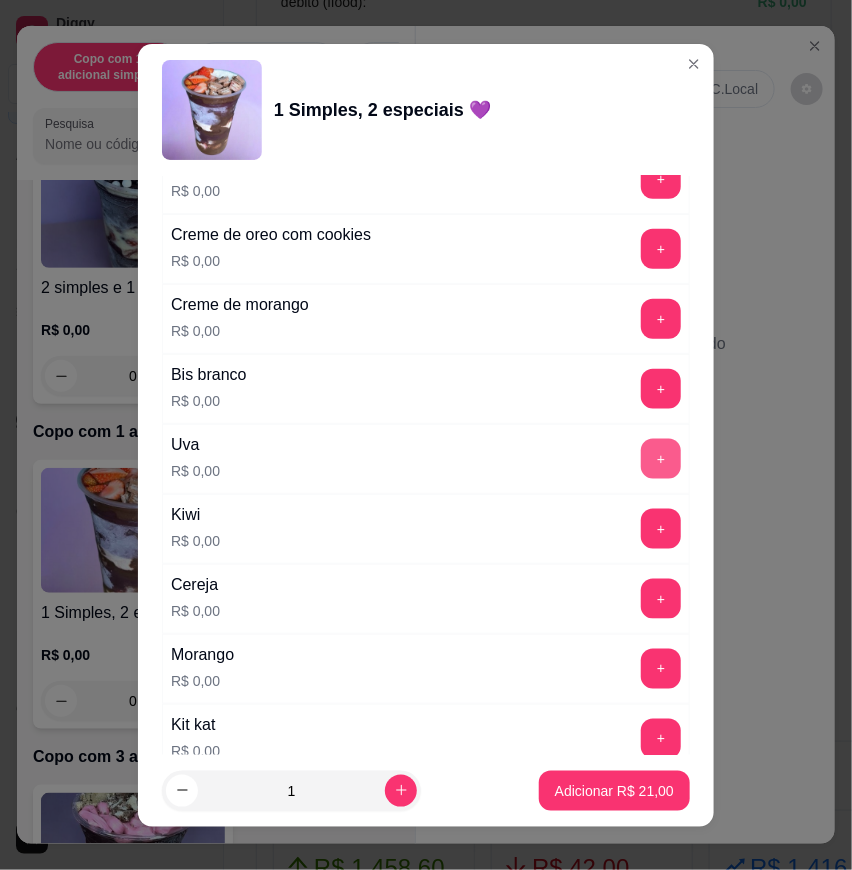 click on "+" at bounding box center (661, 459) 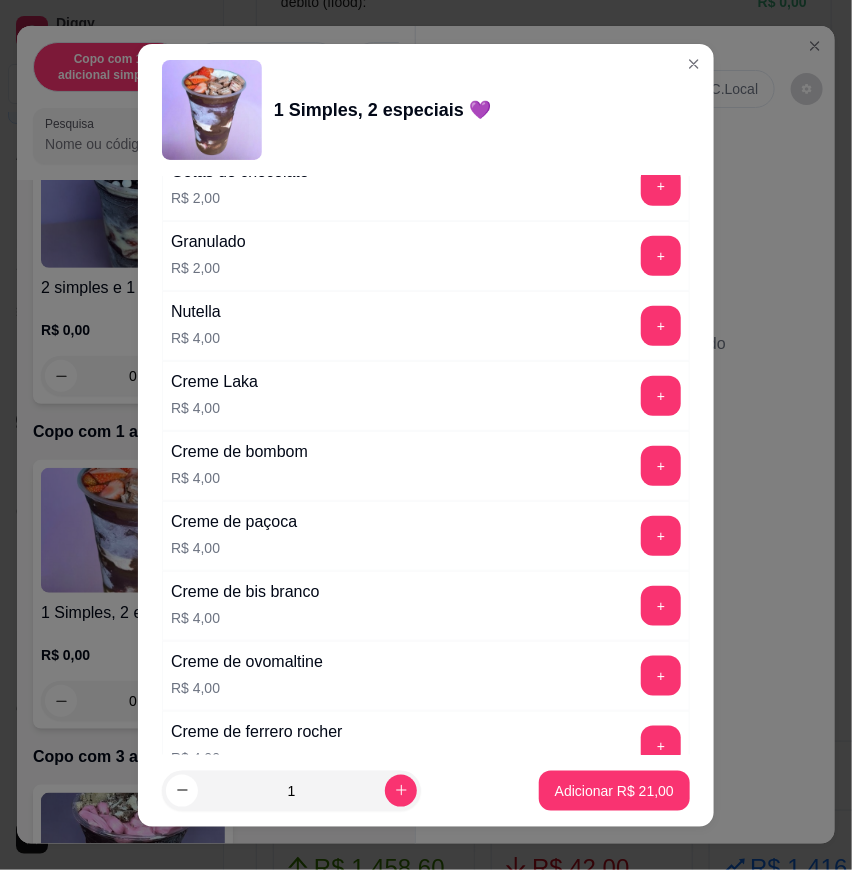 scroll, scrollTop: 5040, scrollLeft: 0, axis: vertical 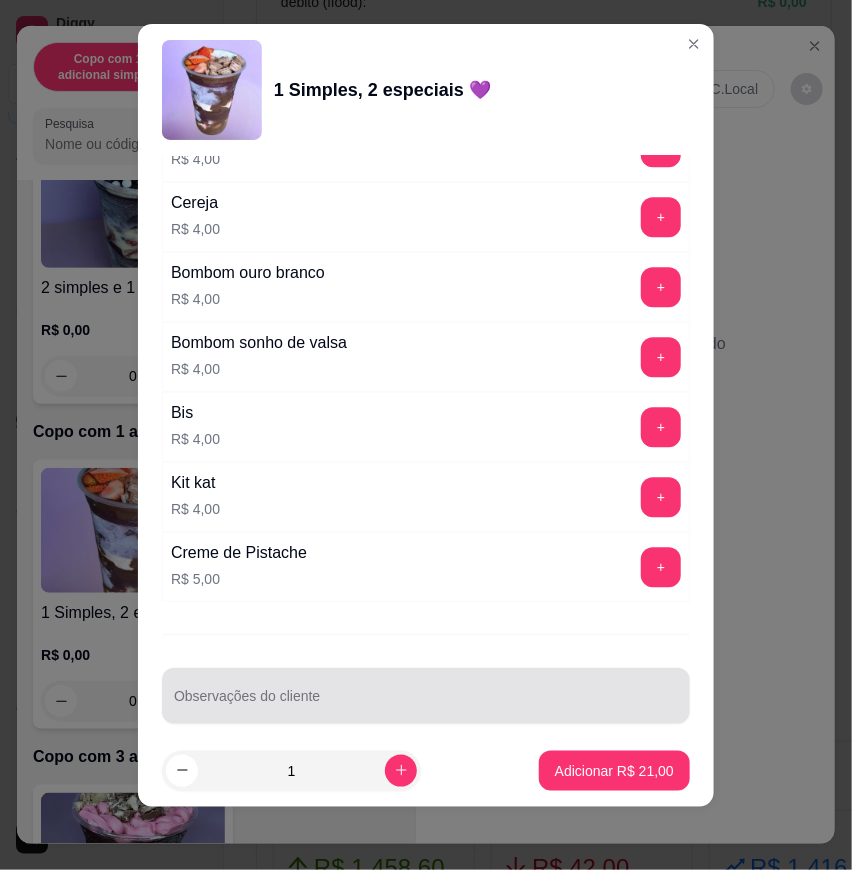 click on "Observações do cliente" at bounding box center (426, 696) 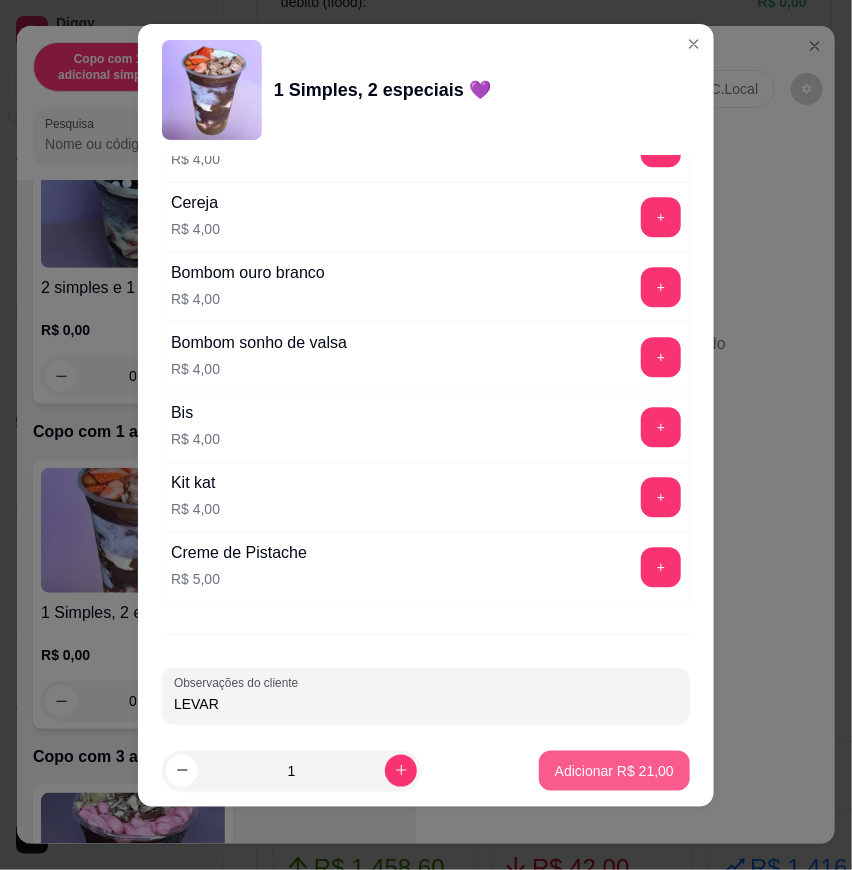 type on "LEVAR" 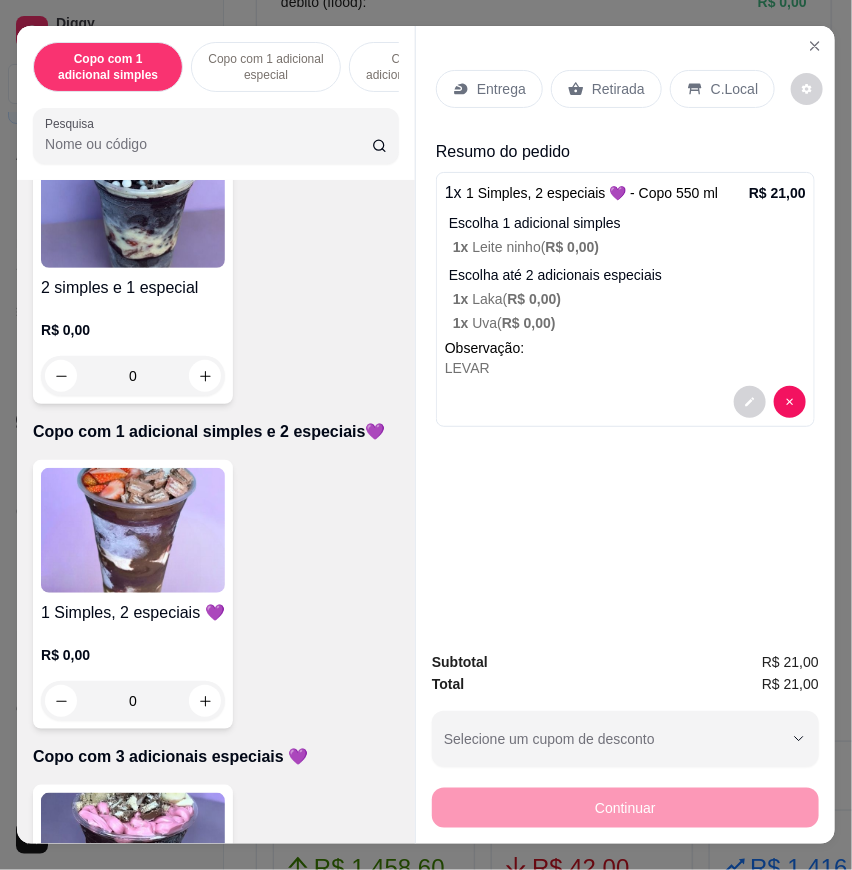 click on "C.Local" at bounding box center [722, 89] 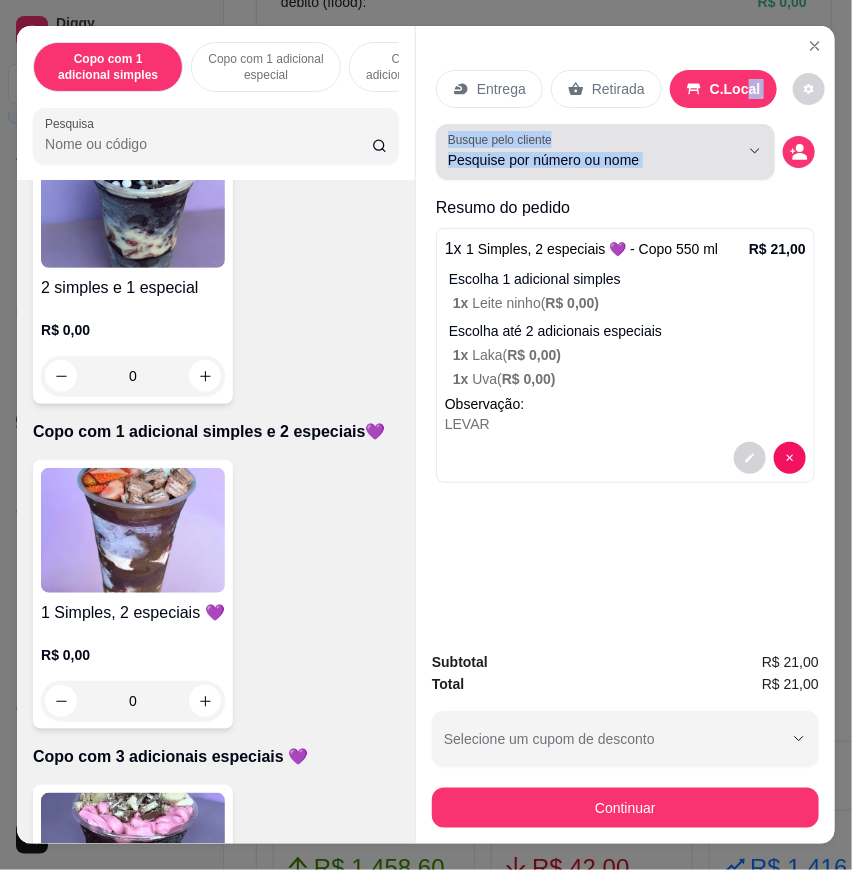 drag, startPoint x: 730, startPoint y: 84, endPoint x: 712, endPoint y: 125, distance: 44.777225 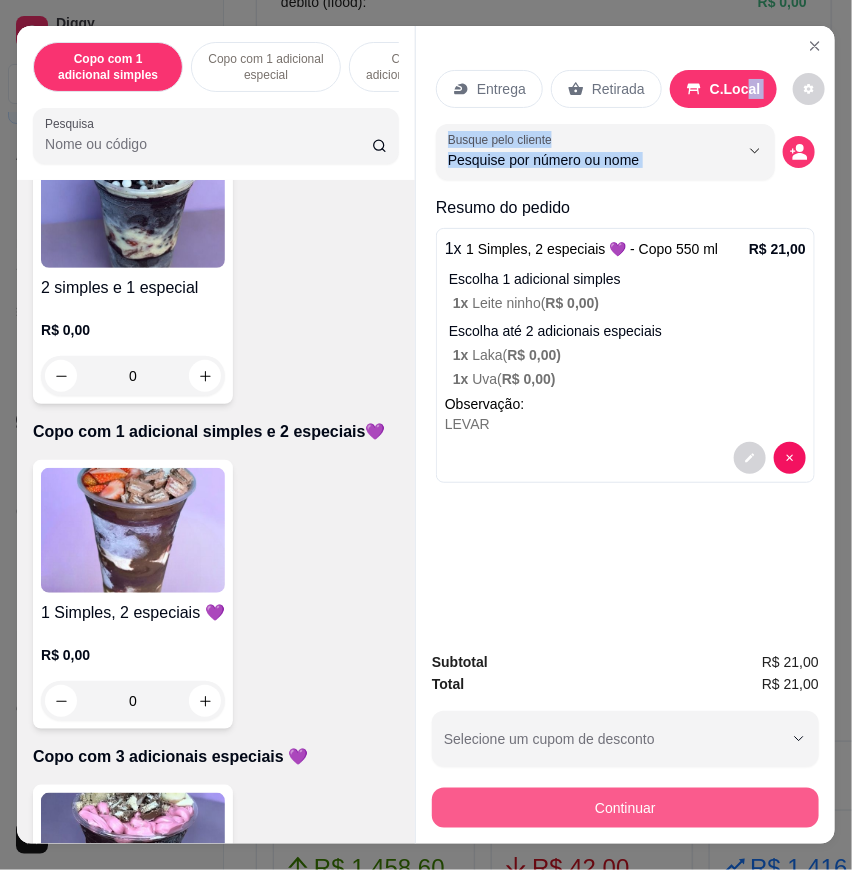 click on "Continuar" at bounding box center [625, 808] 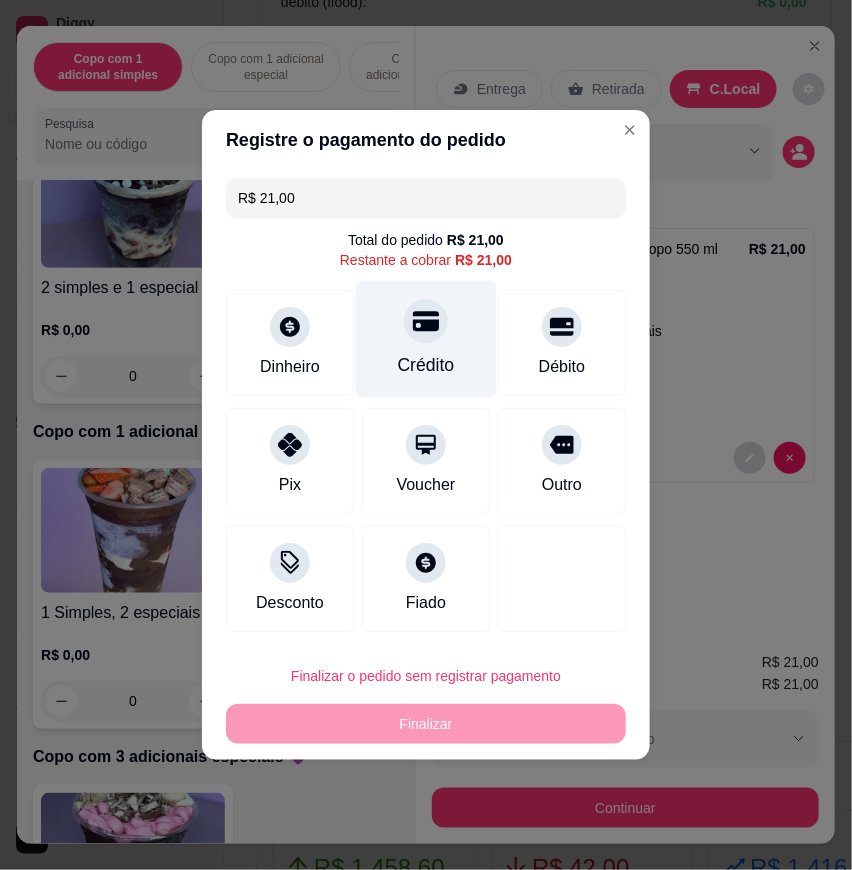 click on "Crédito" at bounding box center (426, 339) 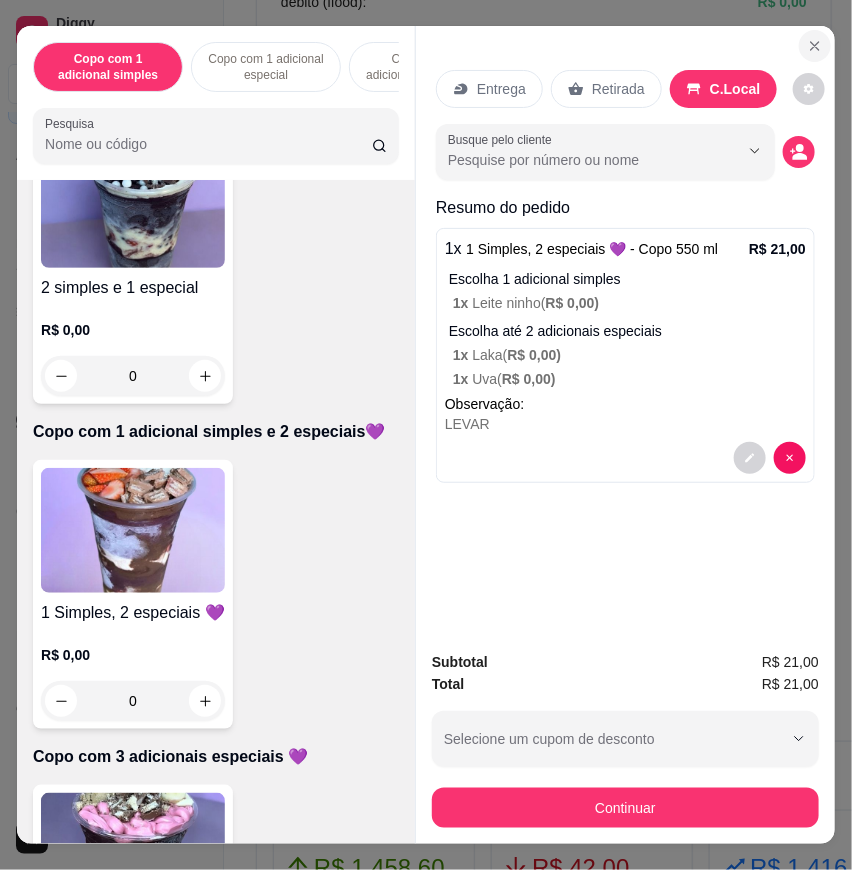 click 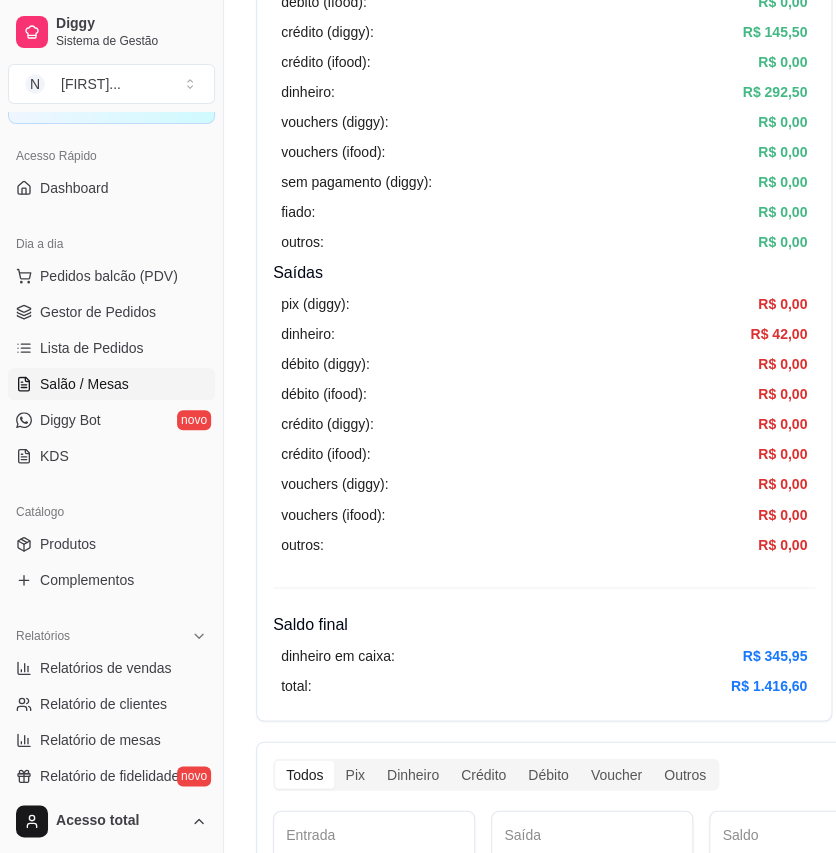 click on "Salão / Mesas" at bounding box center (84, 384) 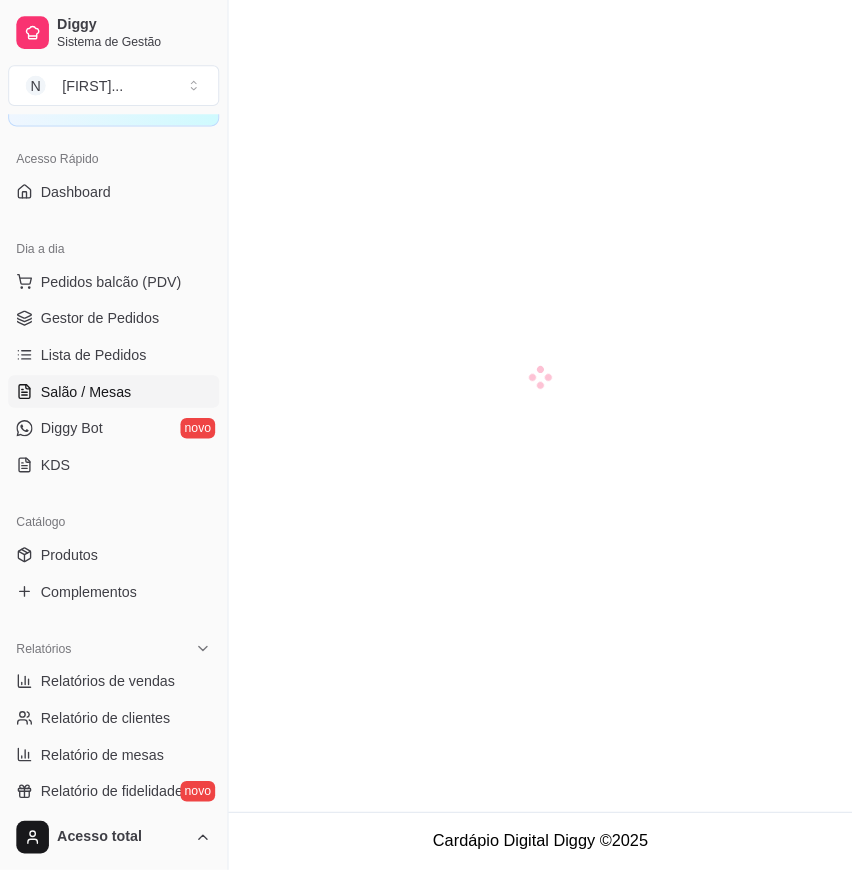 scroll, scrollTop: 0, scrollLeft: 0, axis: both 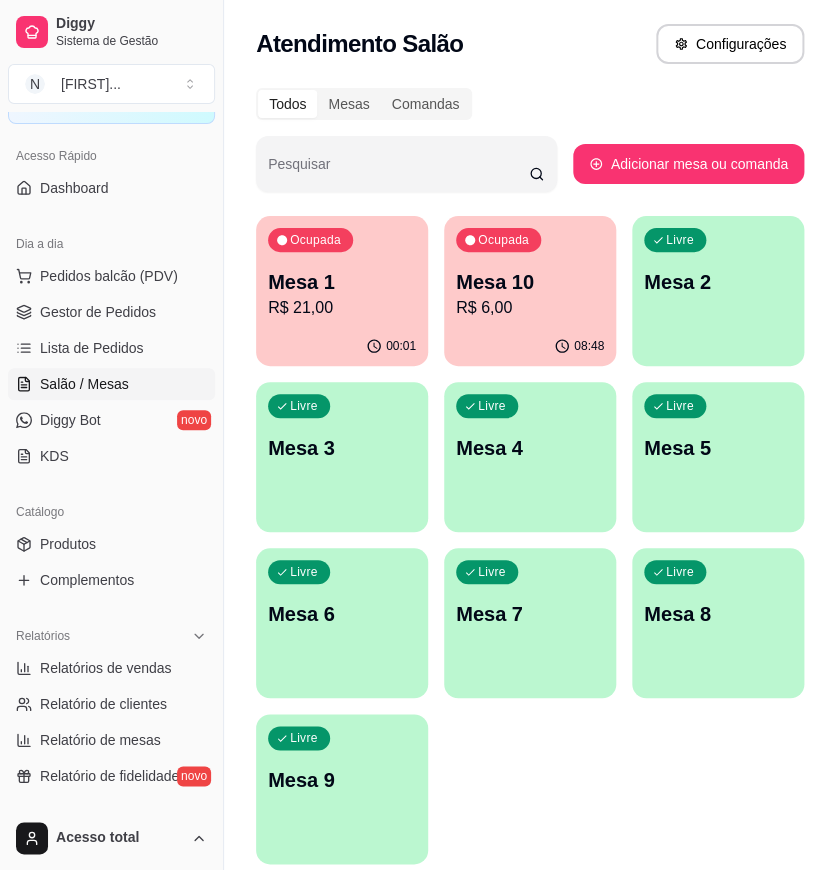 click on "Dia a dia" at bounding box center [111, 244] 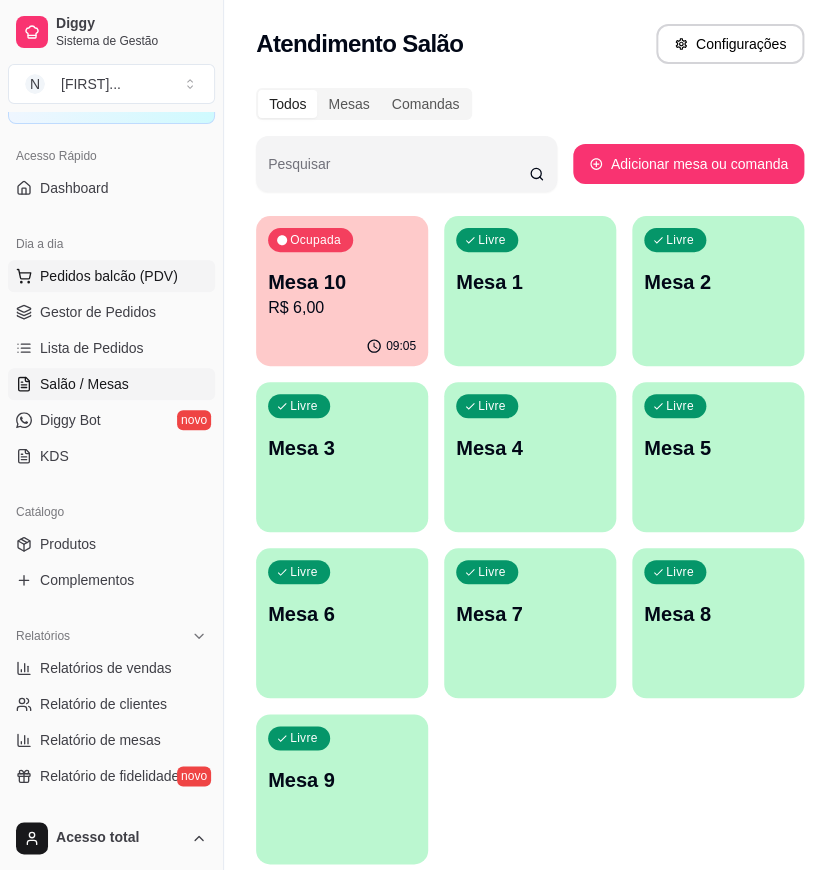 click on "Pedidos balcão (PDV)" at bounding box center [109, 276] 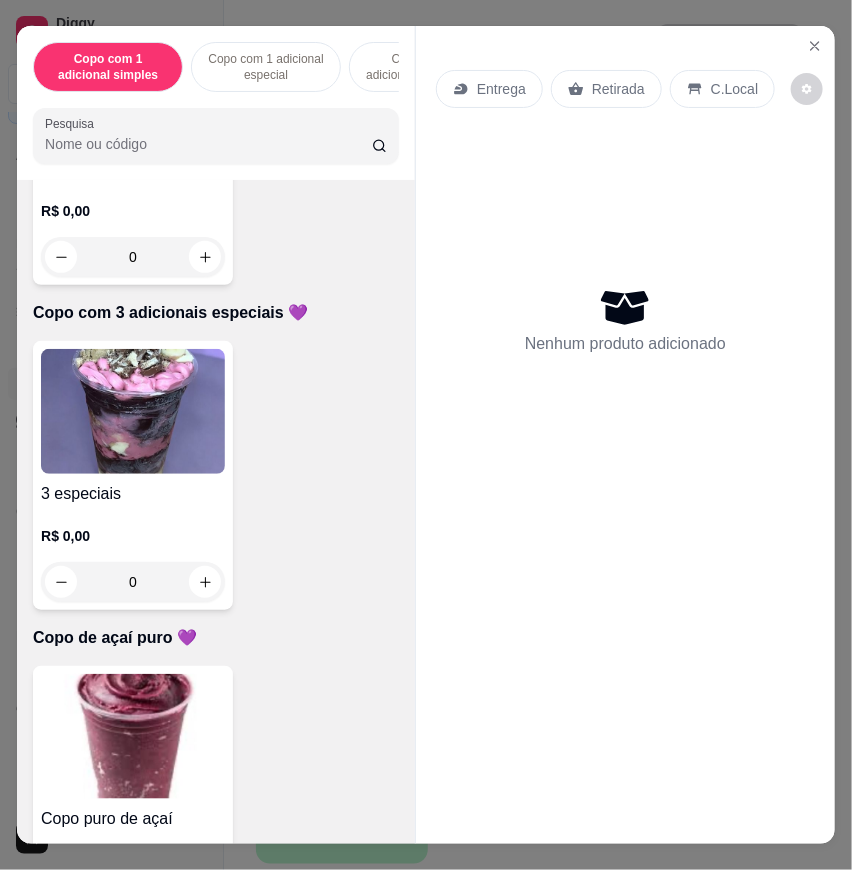 scroll, scrollTop: 1333, scrollLeft: 0, axis: vertical 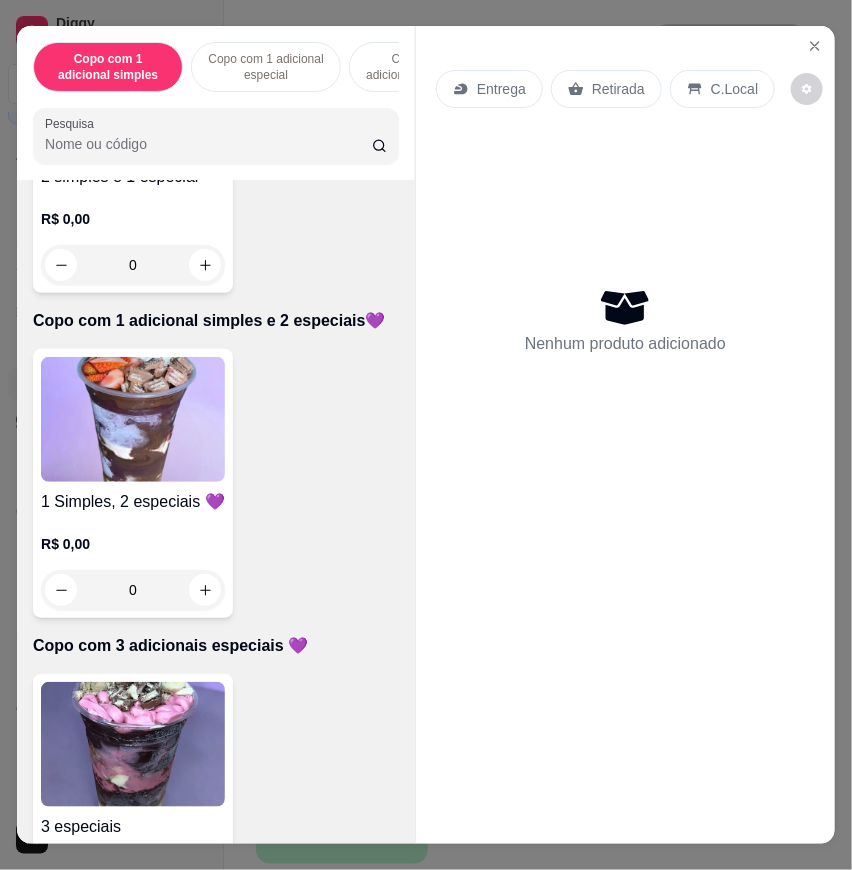 click on "R$ 0,00 0" at bounding box center (133, 237) 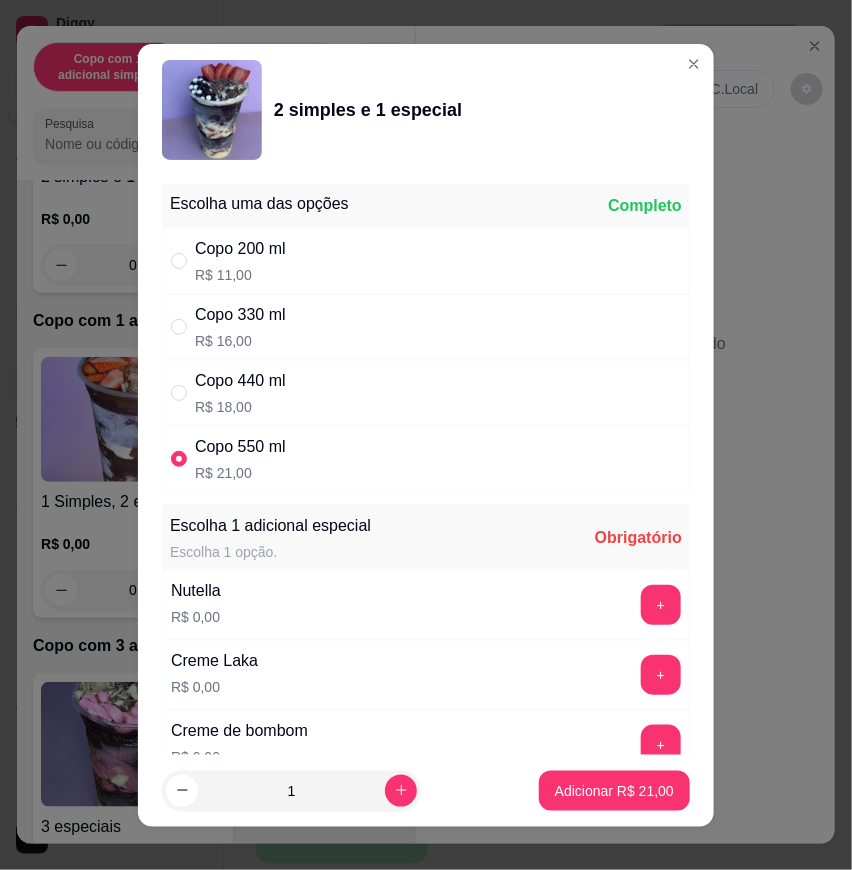 radio on "true" 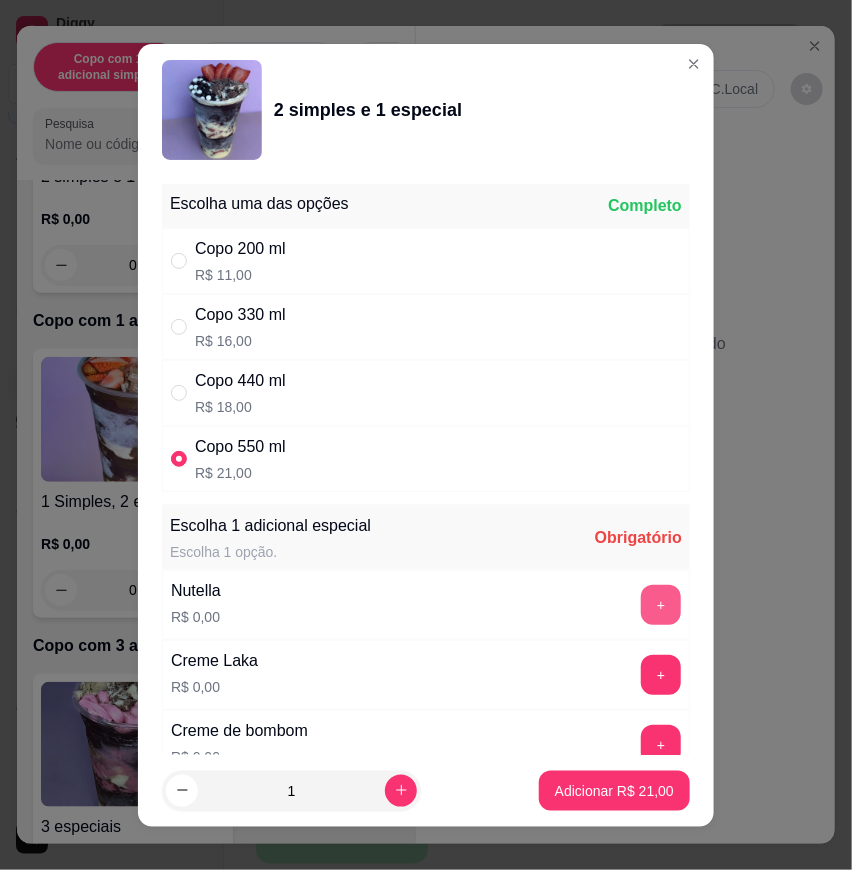 click on "+" at bounding box center (661, 605) 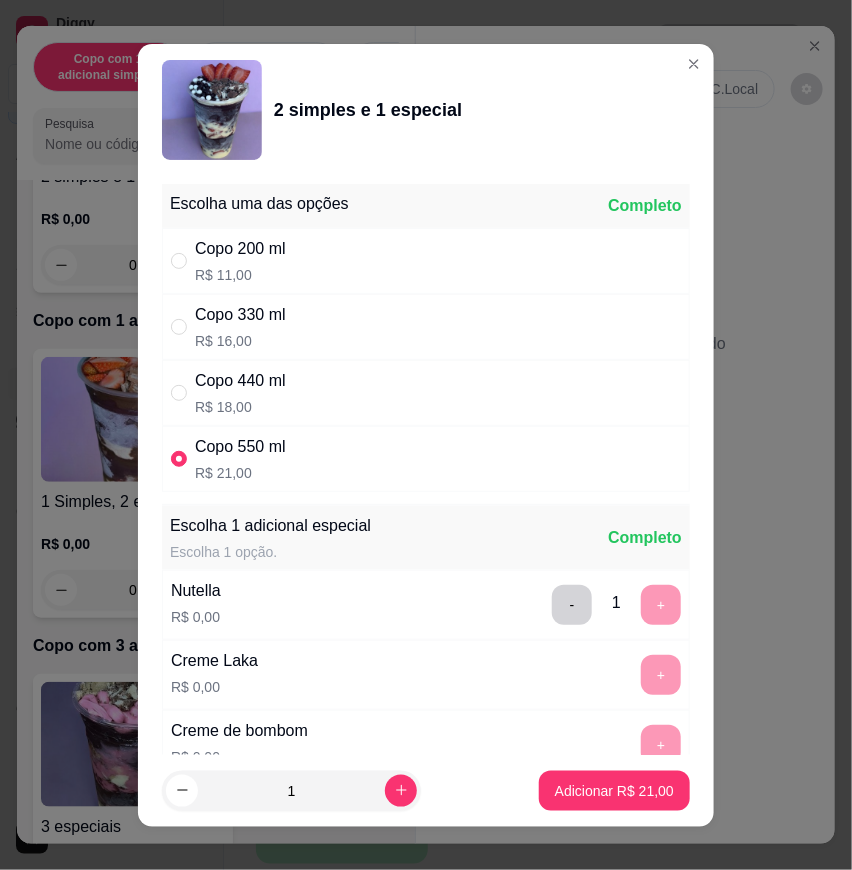 scroll, scrollTop: 1719, scrollLeft: 0, axis: vertical 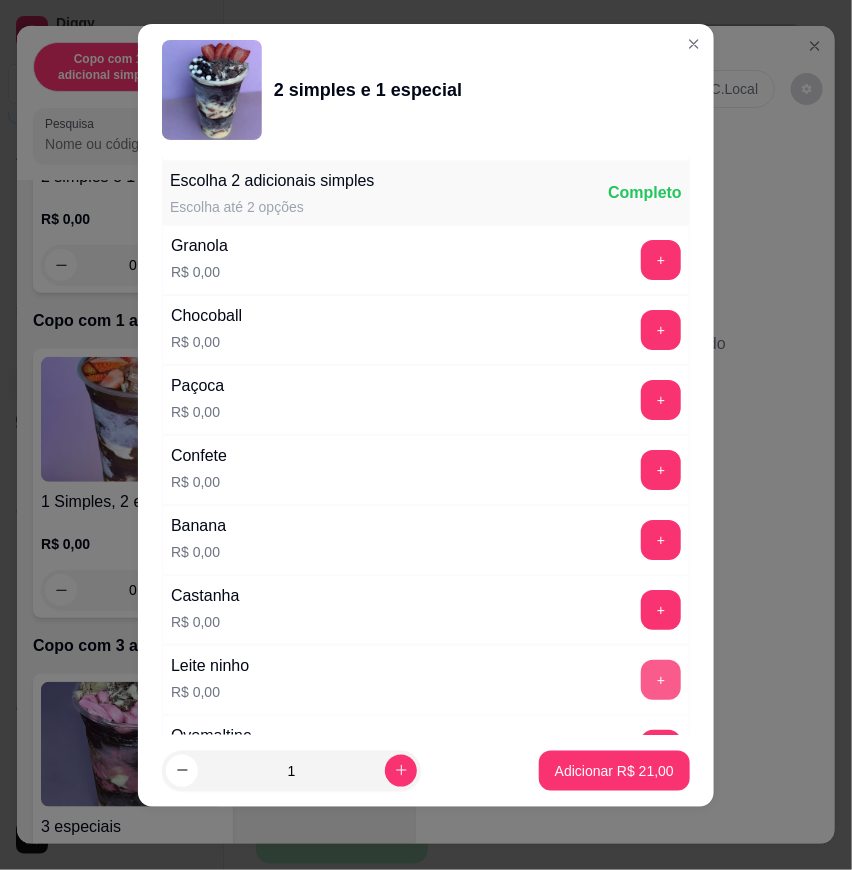 click on "+" at bounding box center (661, 680) 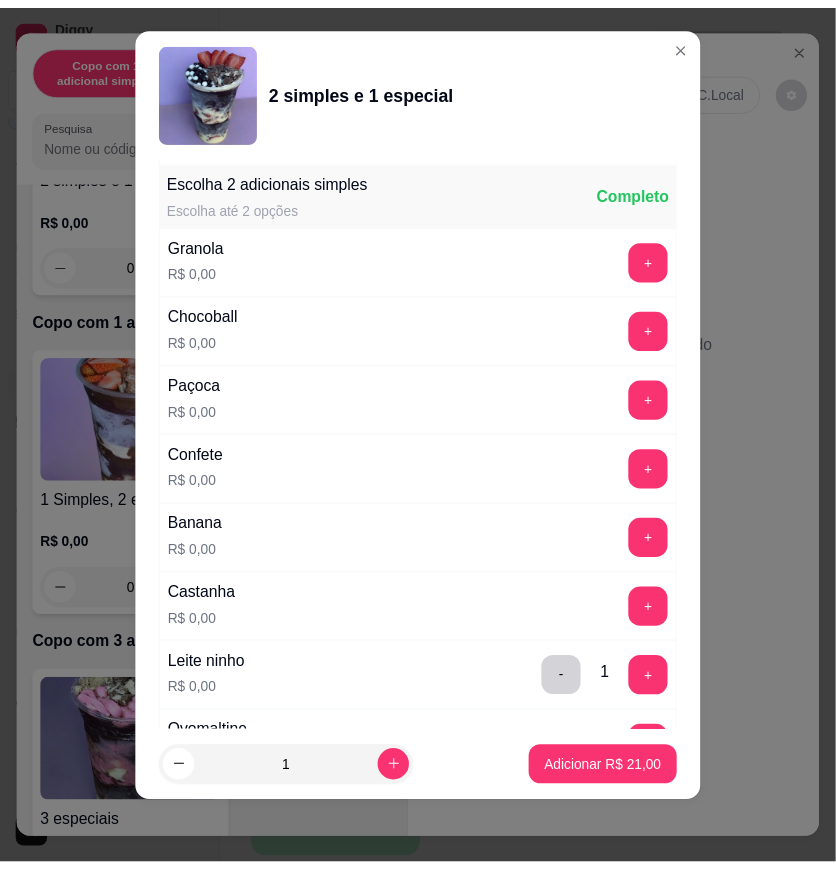 scroll, scrollTop: 1941, scrollLeft: 0, axis: vertical 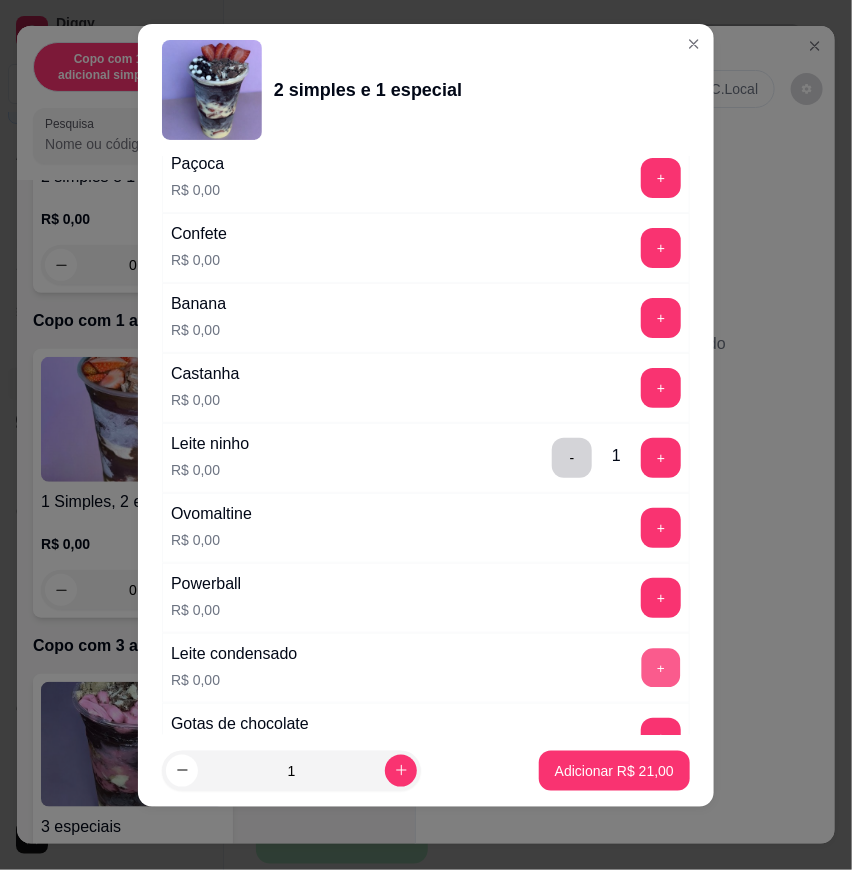 click on "+" at bounding box center (661, 667) 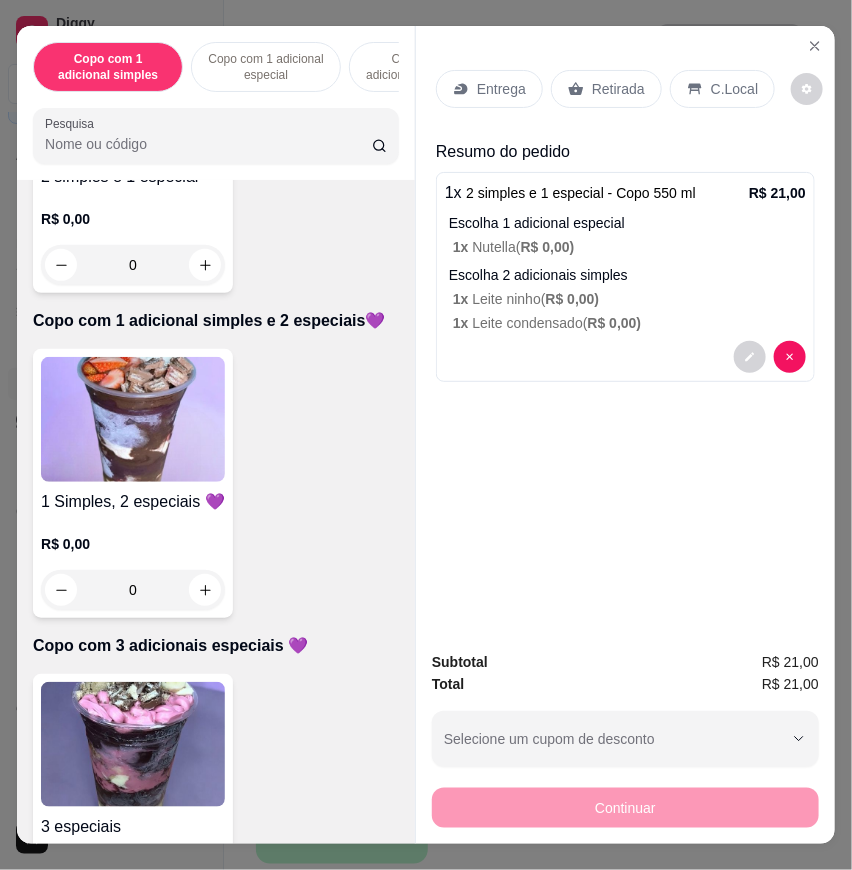click on "Entrega" at bounding box center [501, 89] 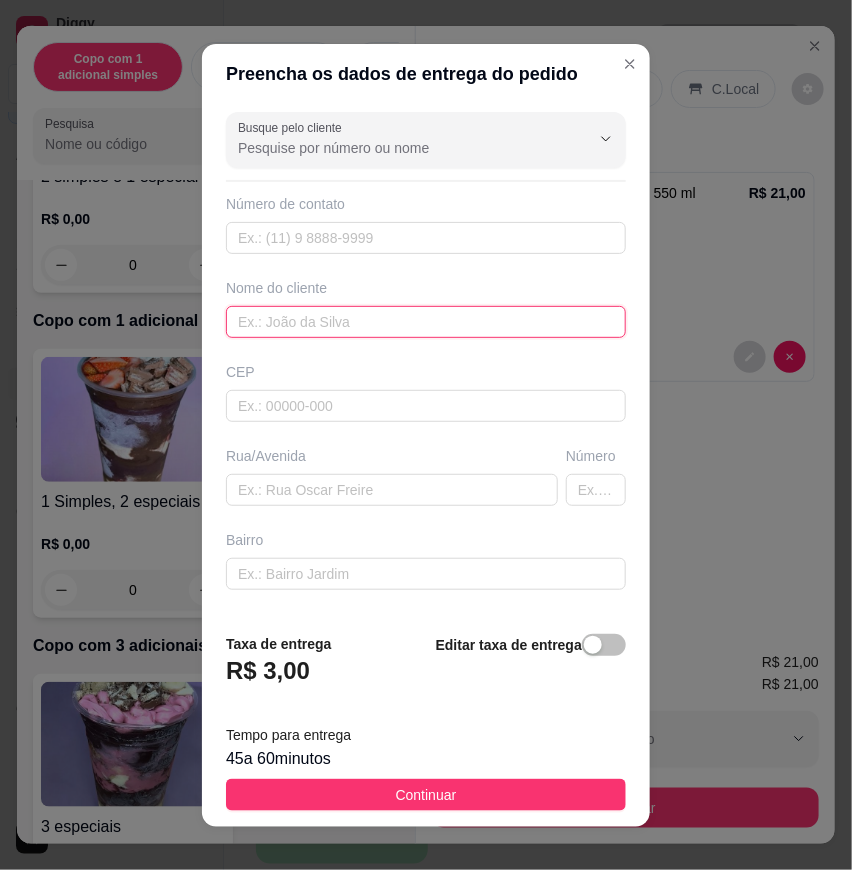 click at bounding box center [426, 322] 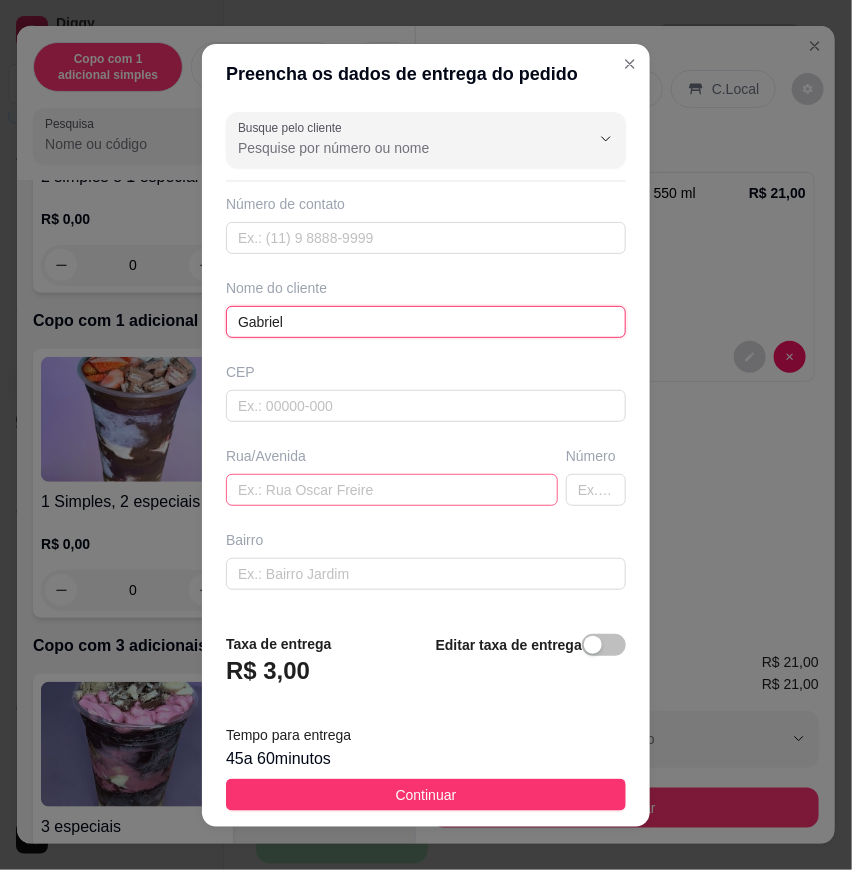 type on "Gabriel" 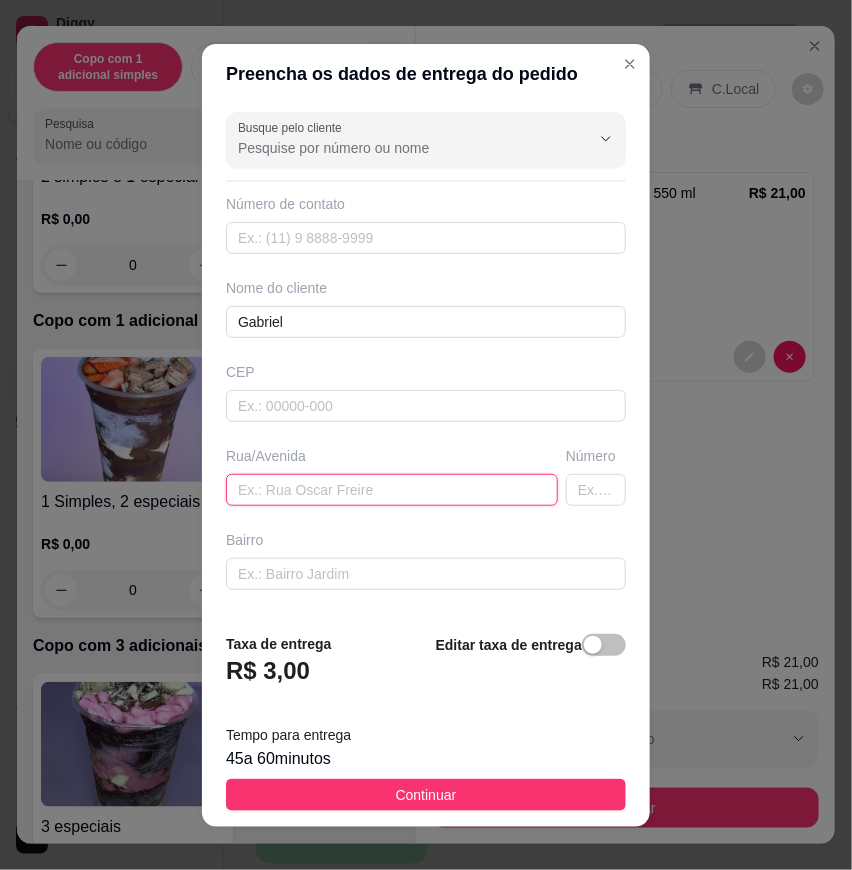 click at bounding box center [392, 490] 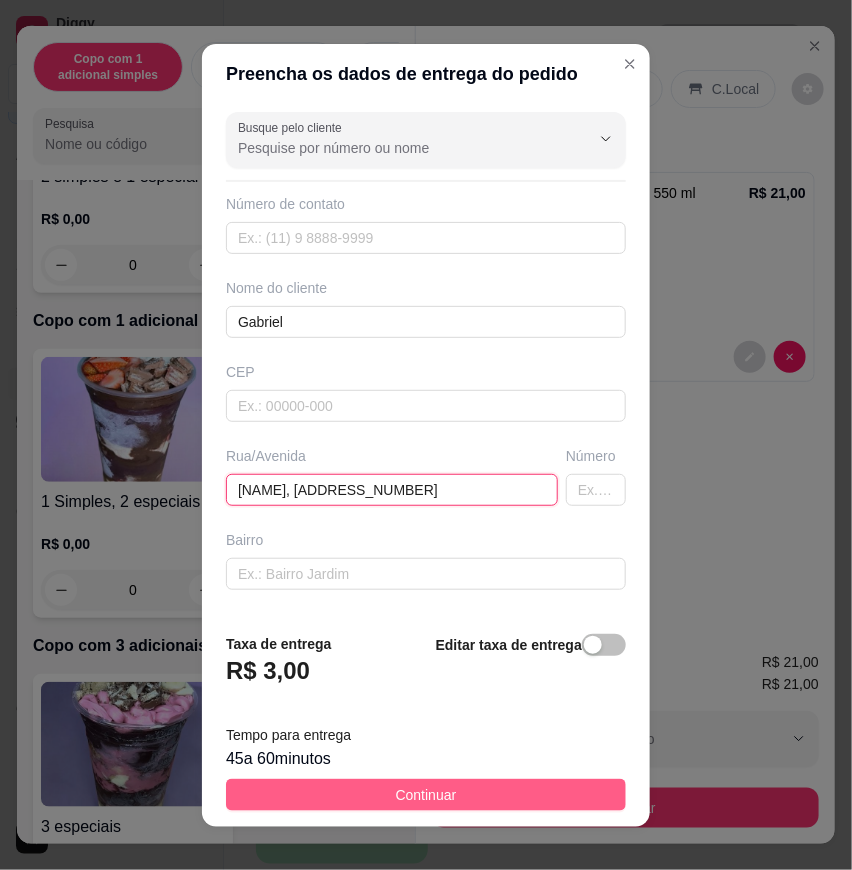 type on "[NAME], [ADDRESS_NUMBER]" 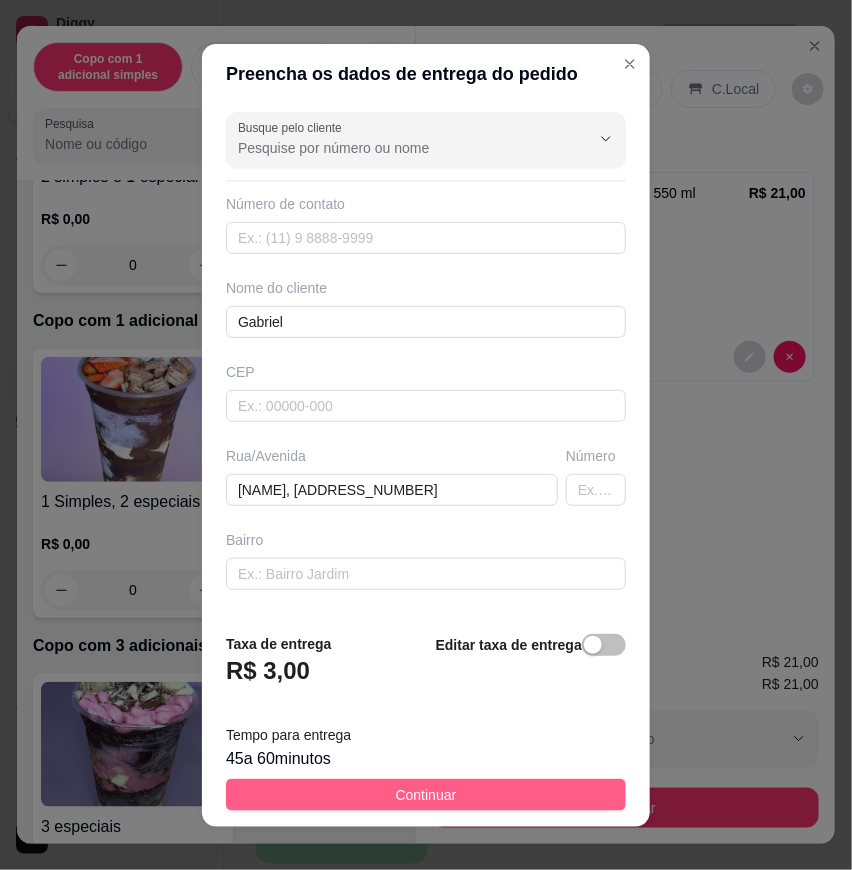 click on "Continuar" at bounding box center [426, 795] 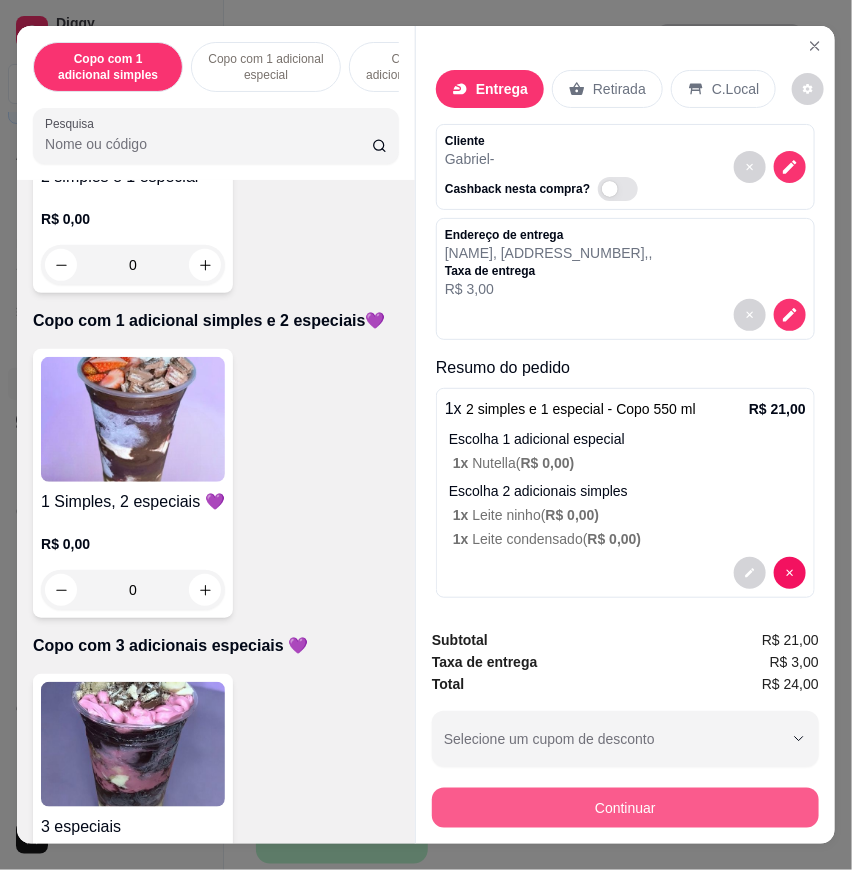 click on "Continuar" at bounding box center [625, 808] 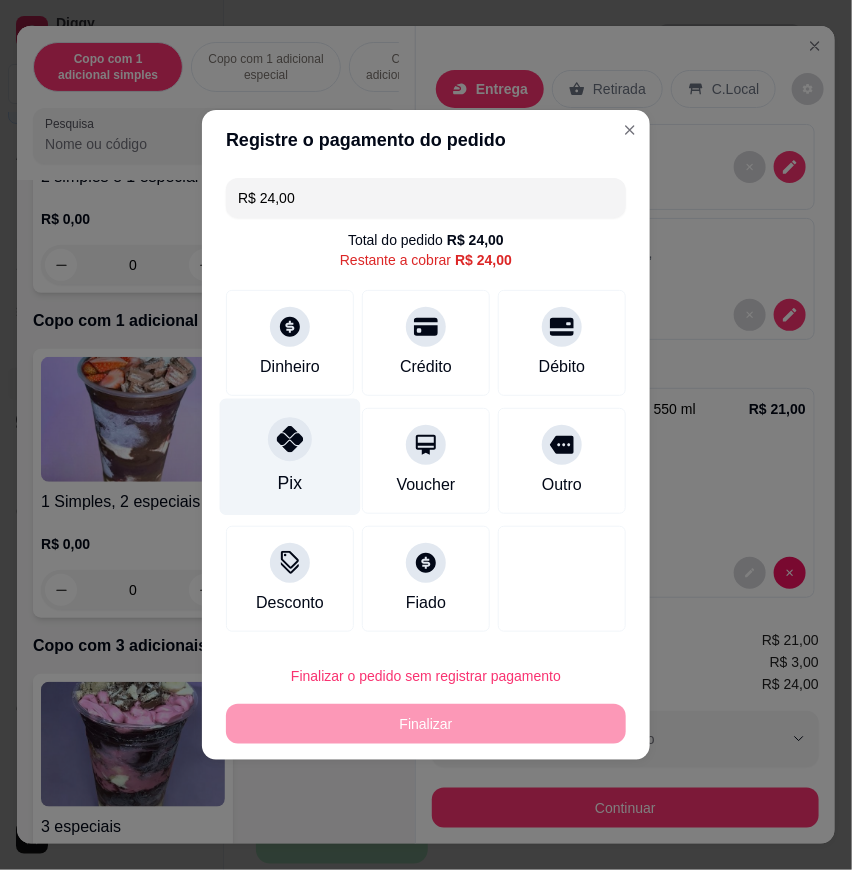 click at bounding box center [290, 439] 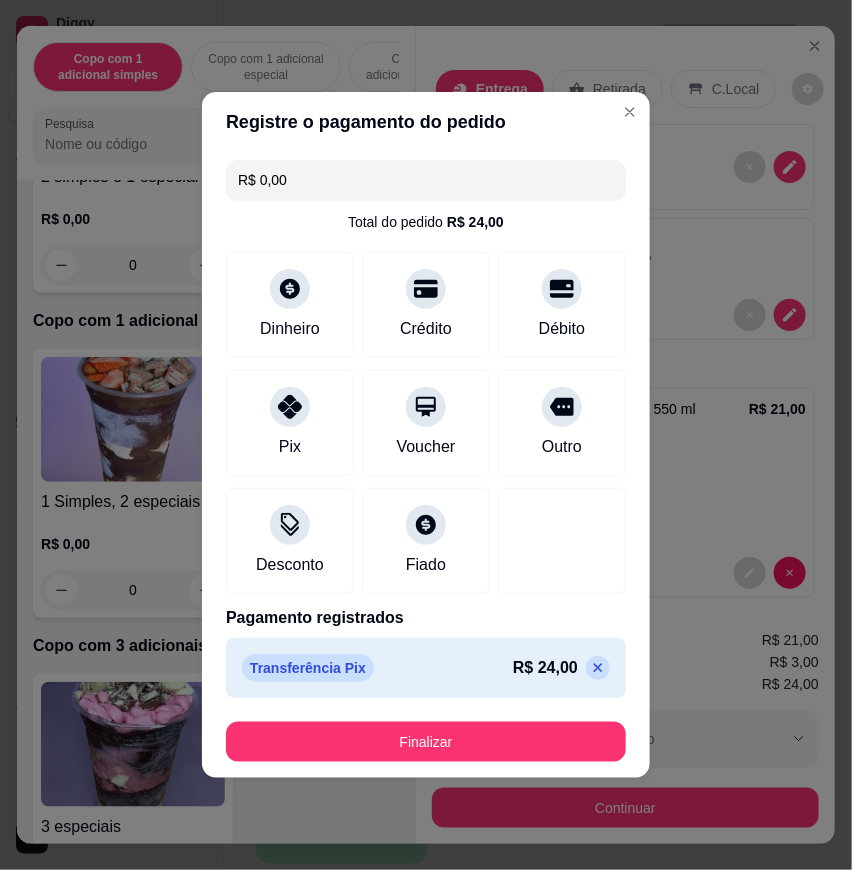 click on "Finalizar" at bounding box center [426, 742] 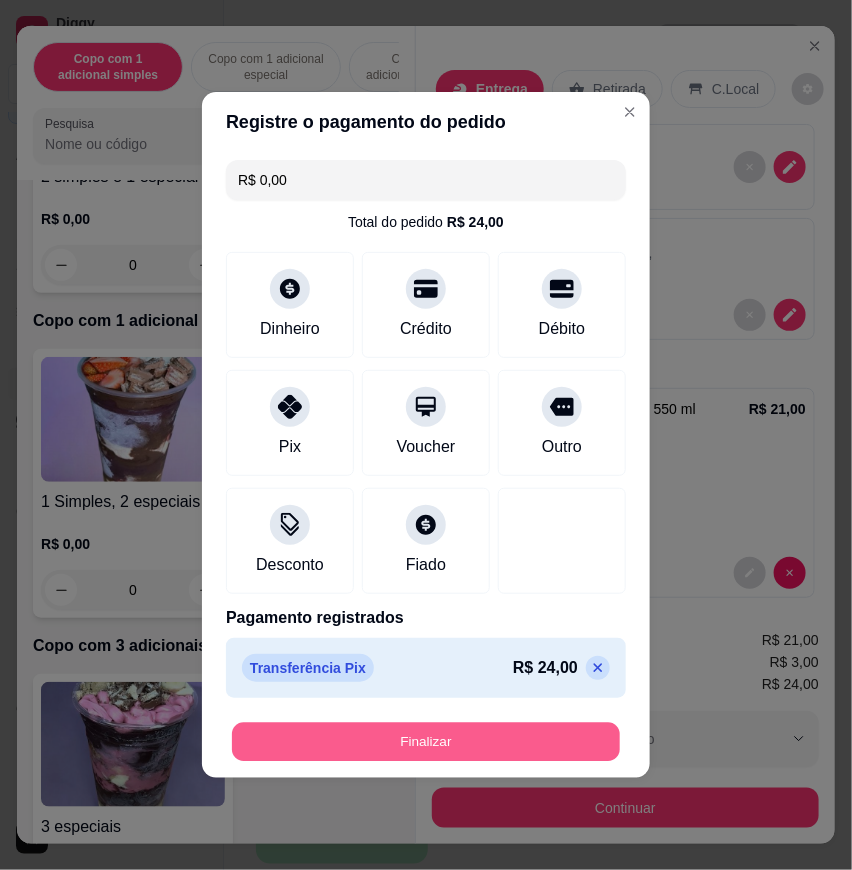 click on "Finalizar" at bounding box center [426, 742] 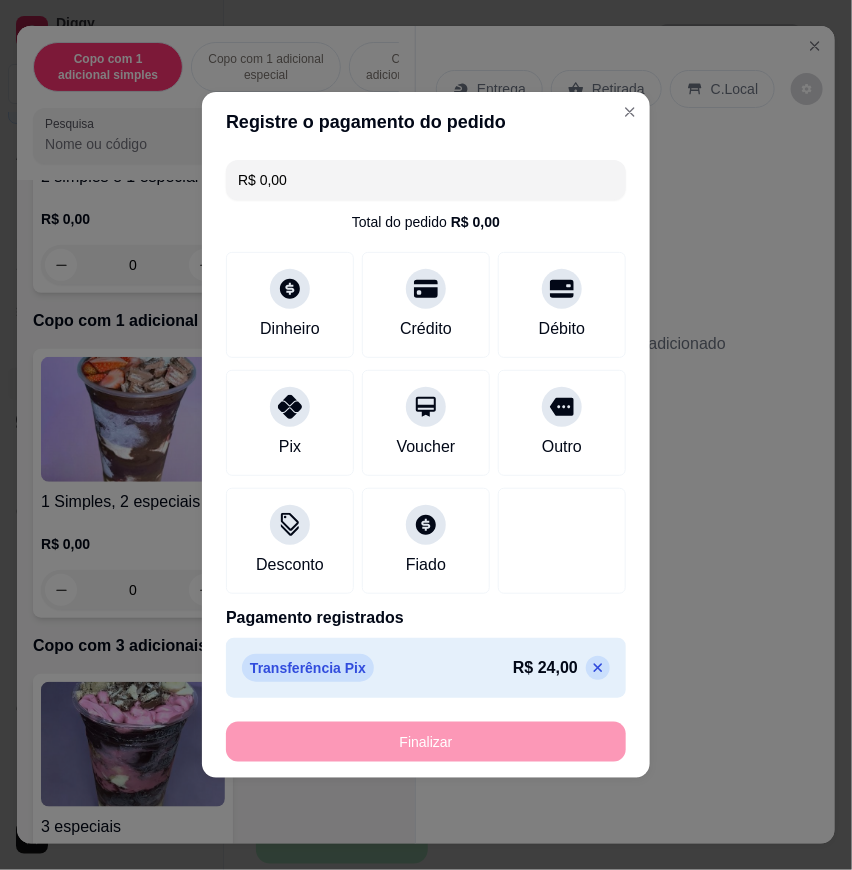 type on "-R$ 24,00" 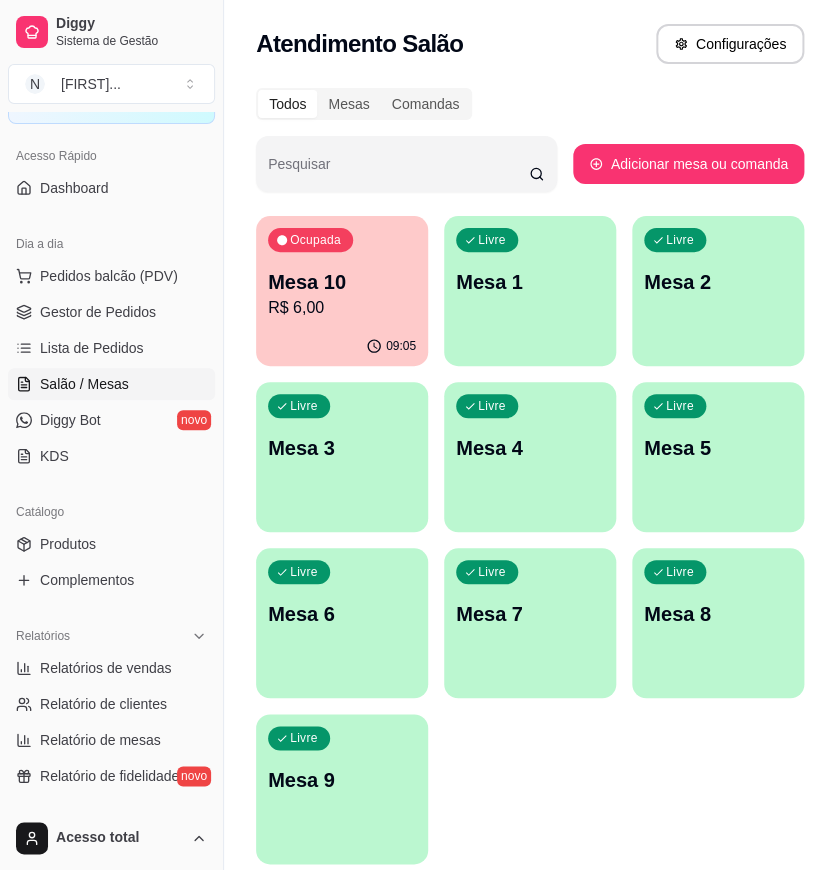 scroll, scrollTop: 74, scrollLeft: 0, axis: vertical 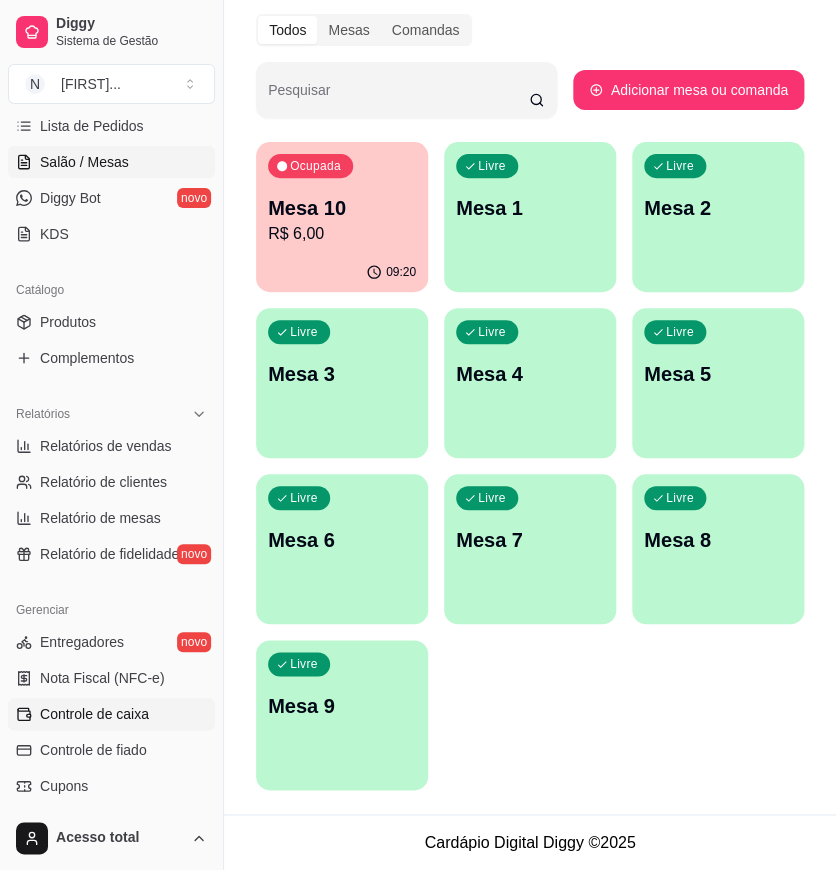 click on "Controle de caixa" at bounding box center (94, 714) 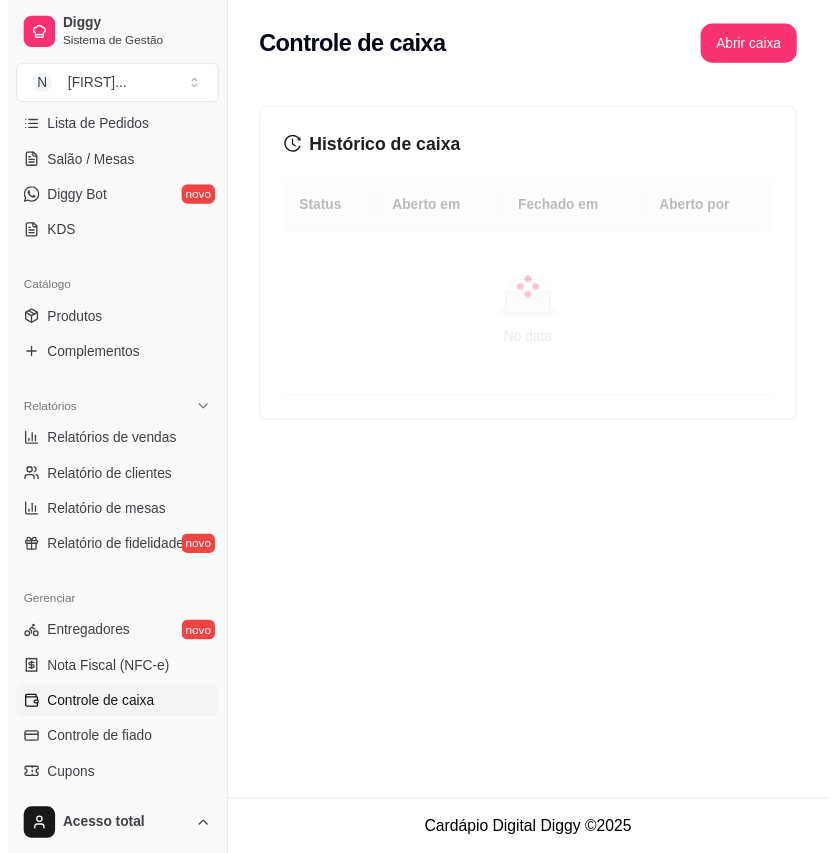 scroll, scrollTop: 0, scrollLeft: 0, axis: both 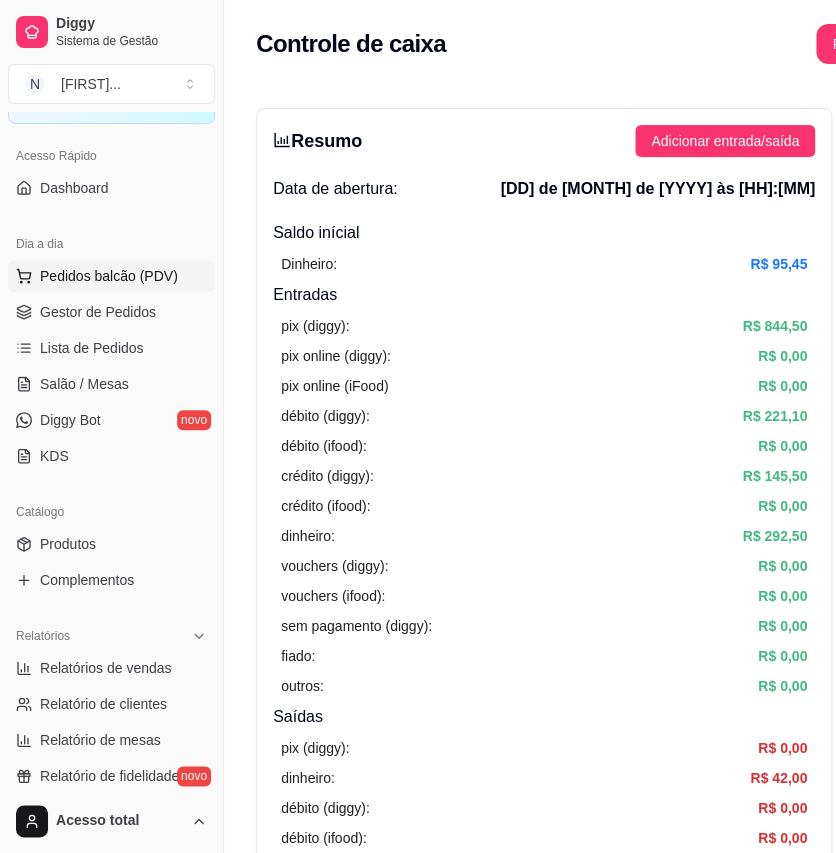 click on "Pedidos balcão (PDV)" at bounding box center (109, 276) 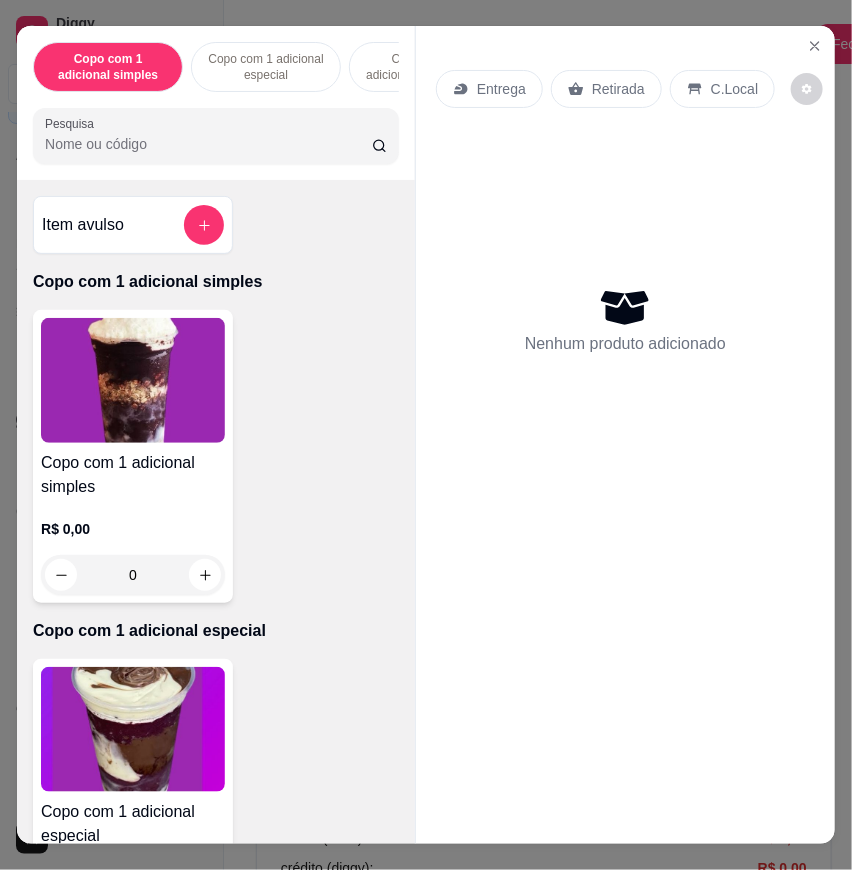 click on "Pesquisa" at bounding box center [208, 144] 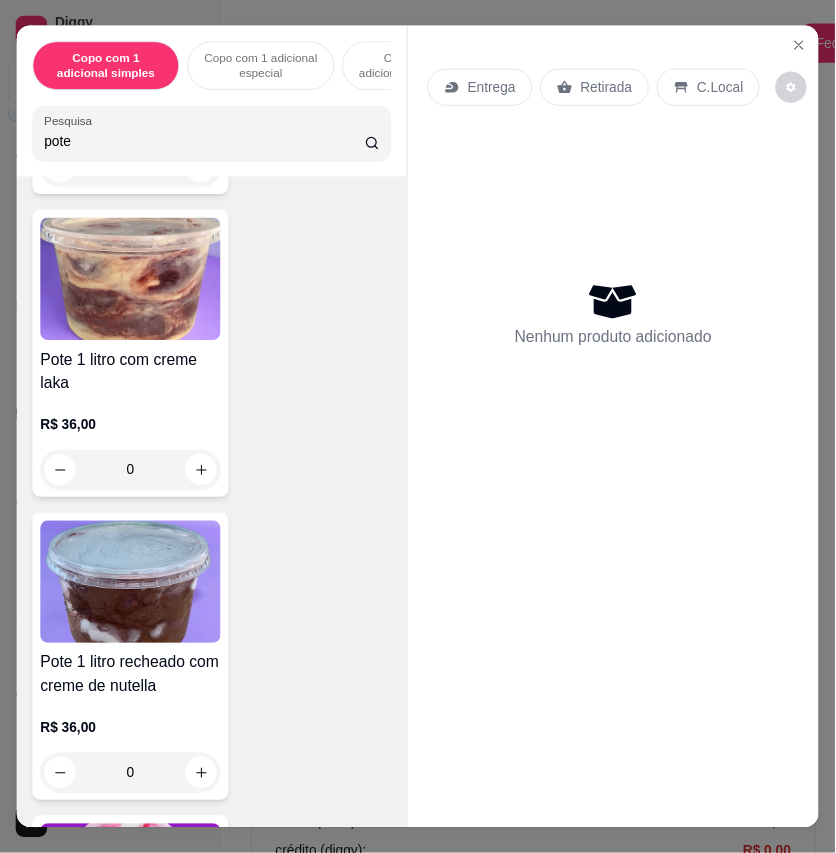 scroll, scrollTop: 777, scrollLeft: 0, axis: vertical 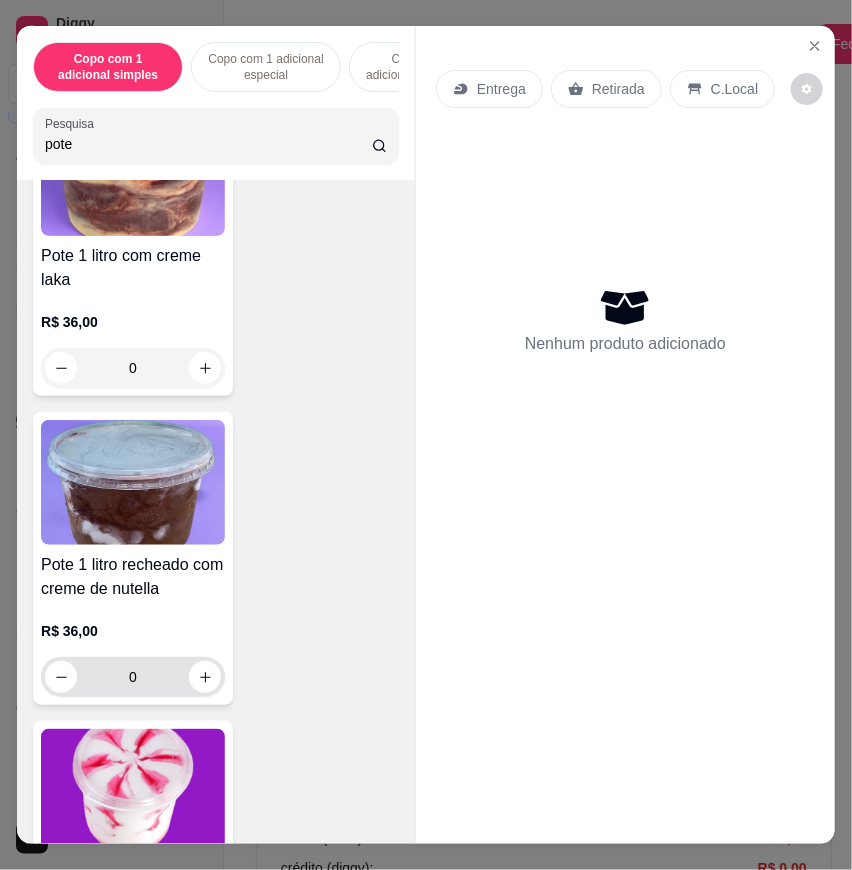 type on "pote" 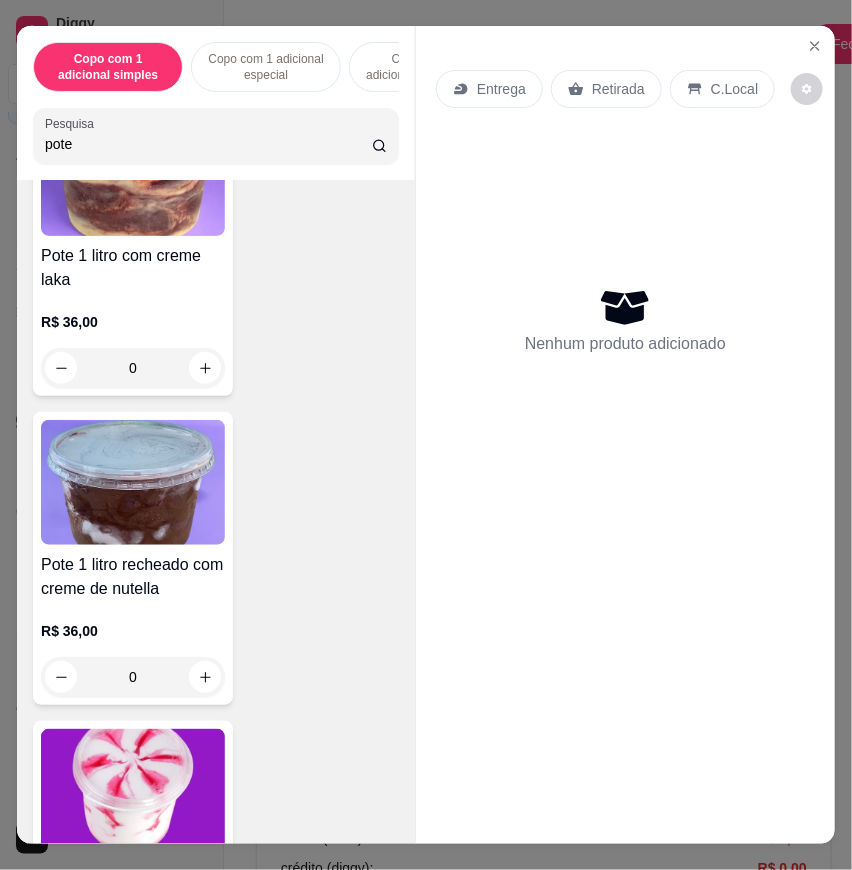 click at bounding box center [133, 791] 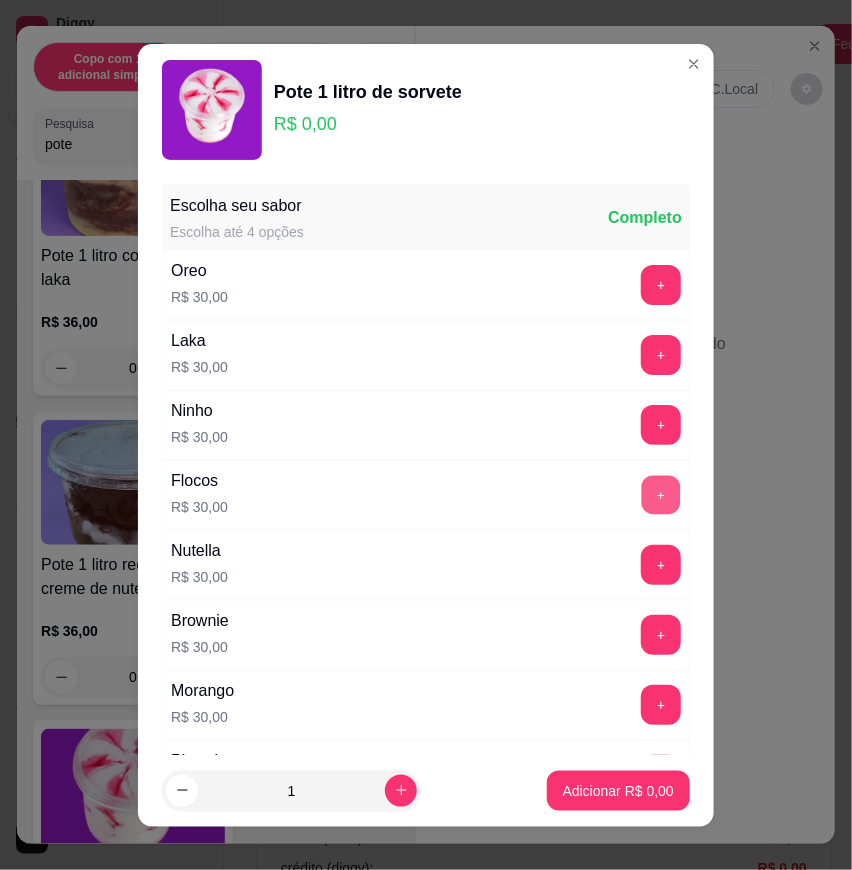 click on "+" at bounding box center [661, 494] 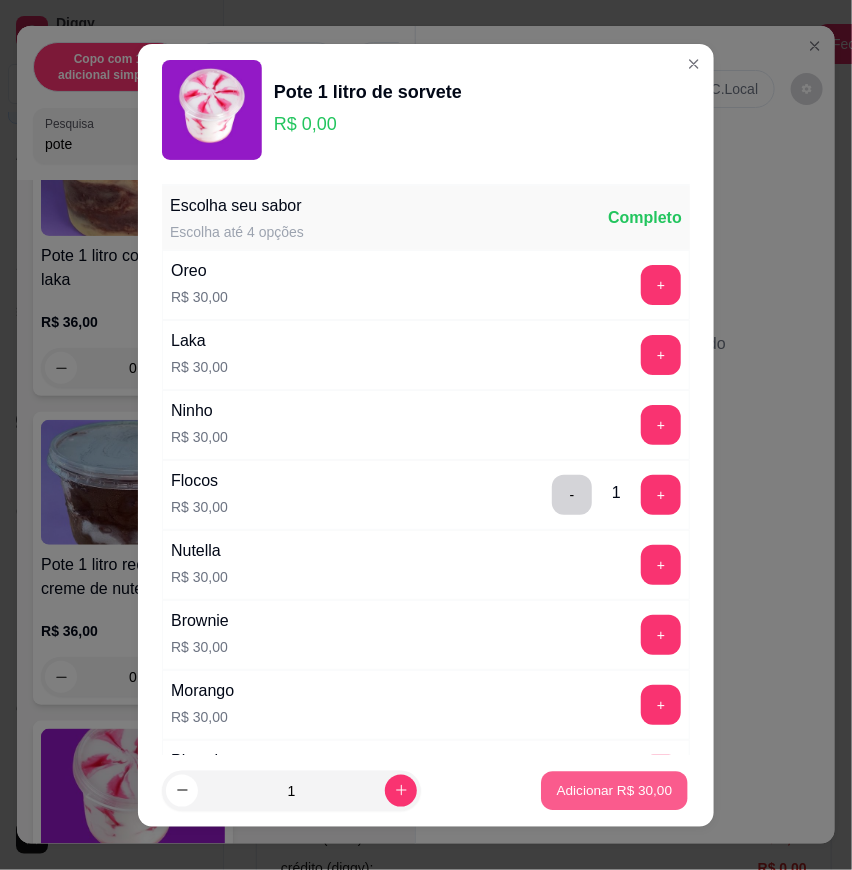 click on "Adicionar   R$ 30,00" at bounding box center [615, 790] 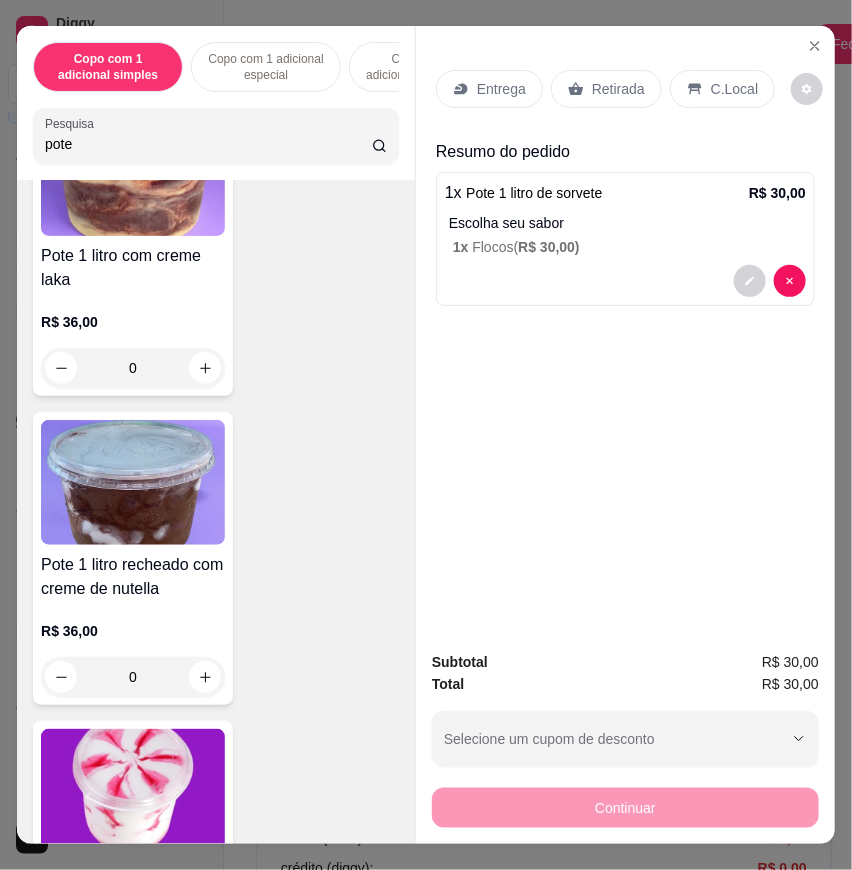 click on "C.Local" at bounding box center [734, 89] 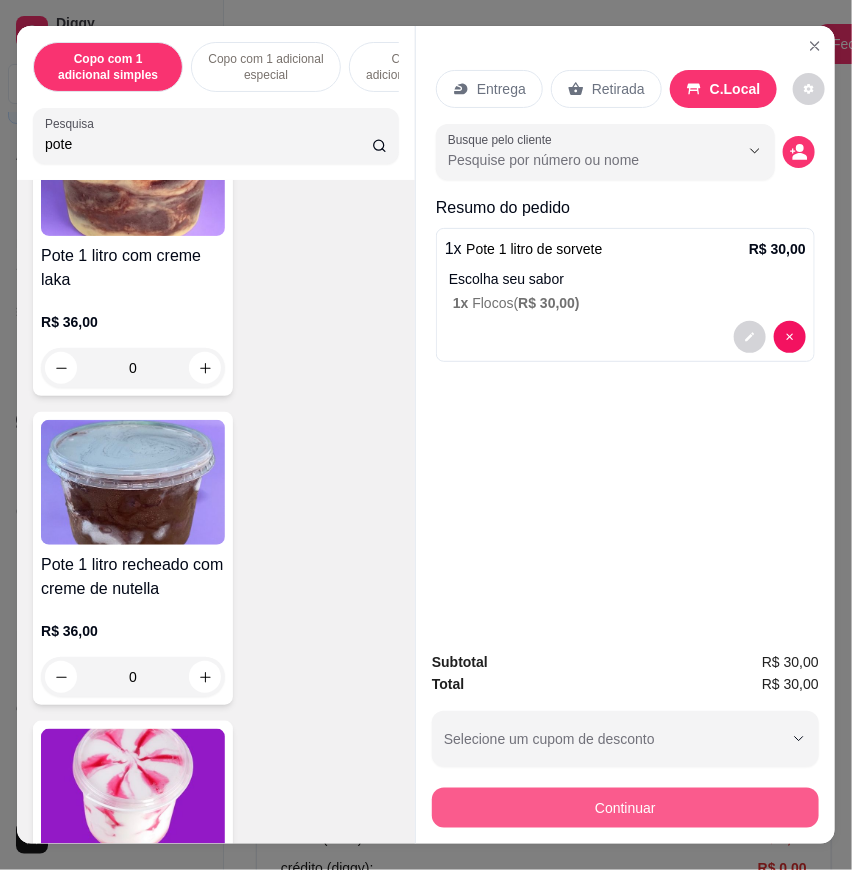 click on "Continuar" at bounding box center (625, 805) 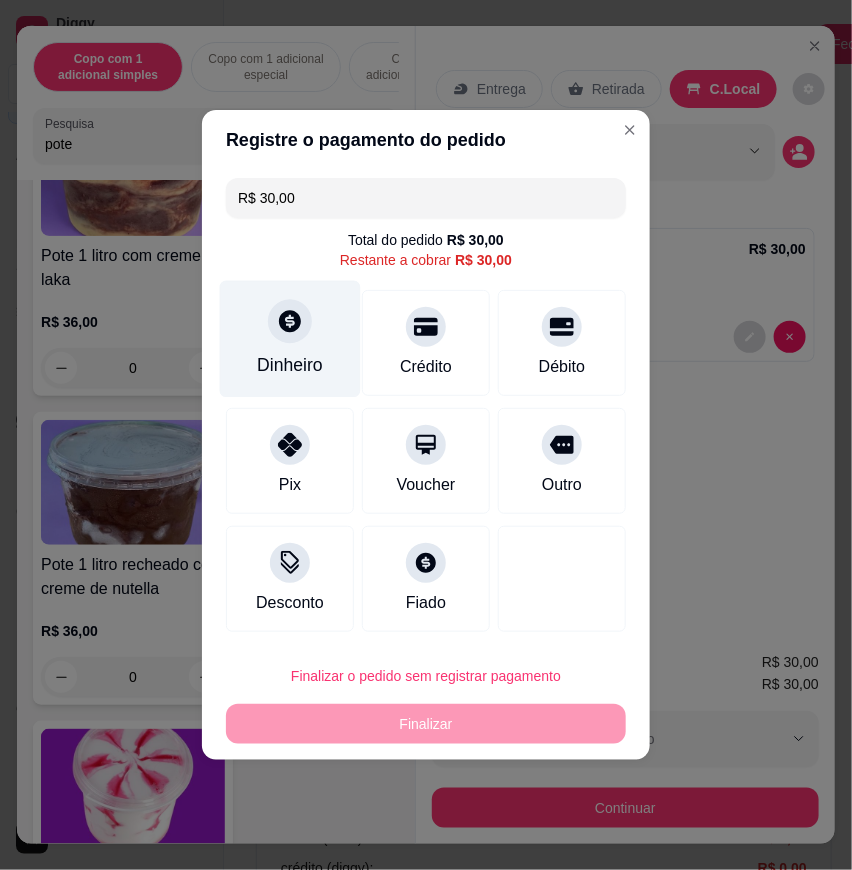 click on "Dinheiro" at bounding box center [290, 339] 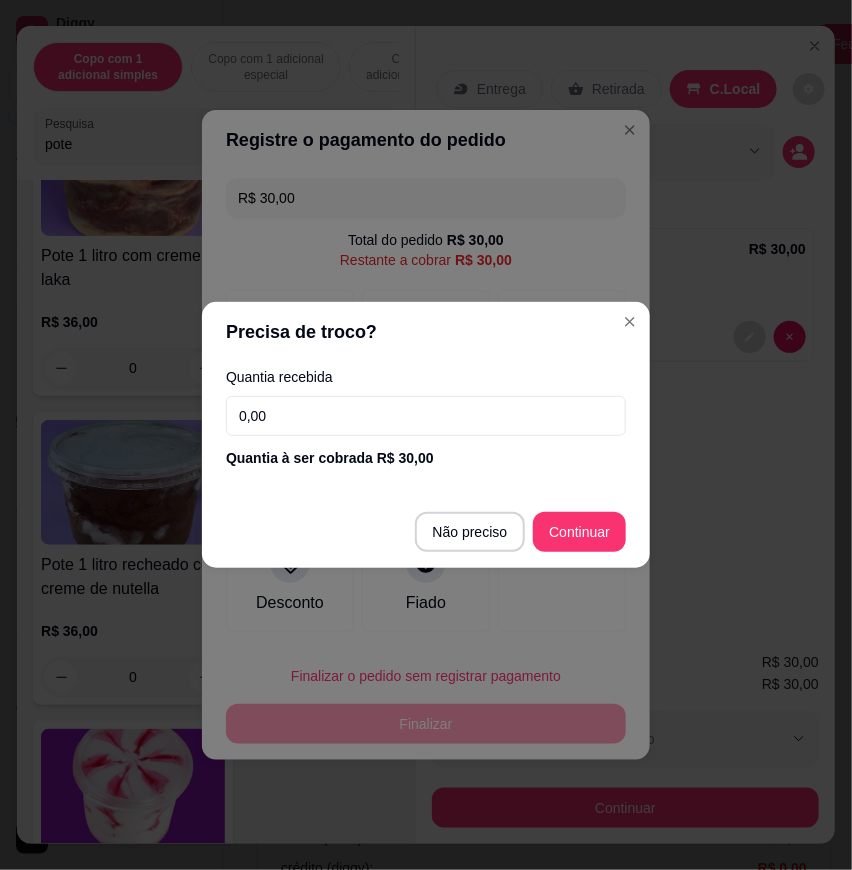 click on "0,00" at bounding box center [426, 416] 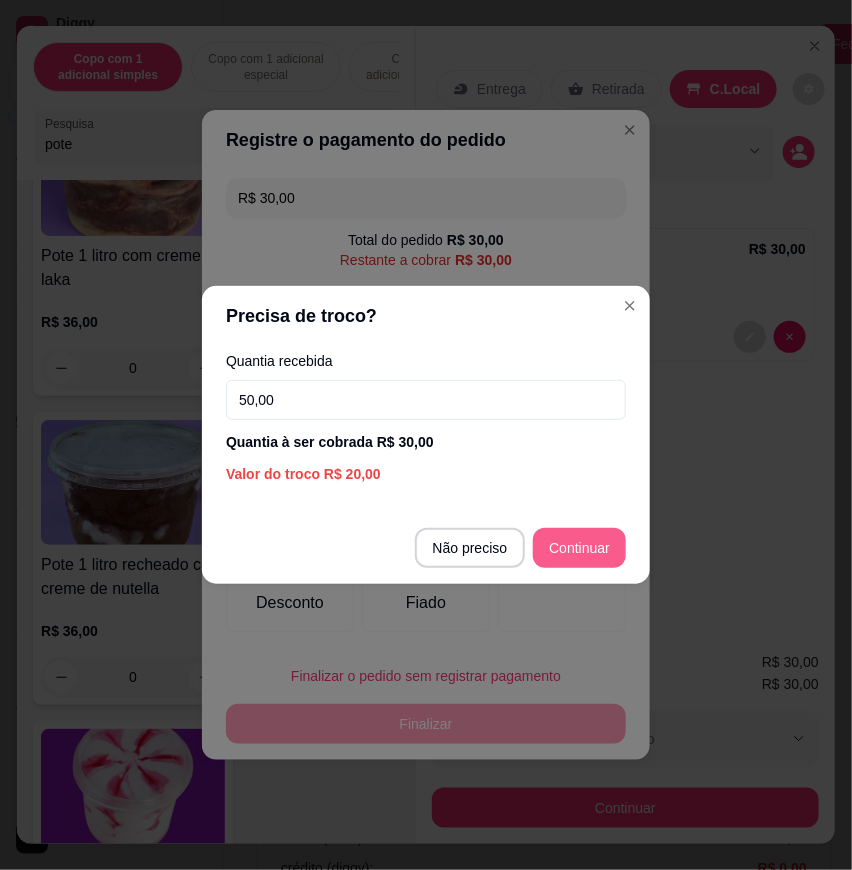 type on "50,00" 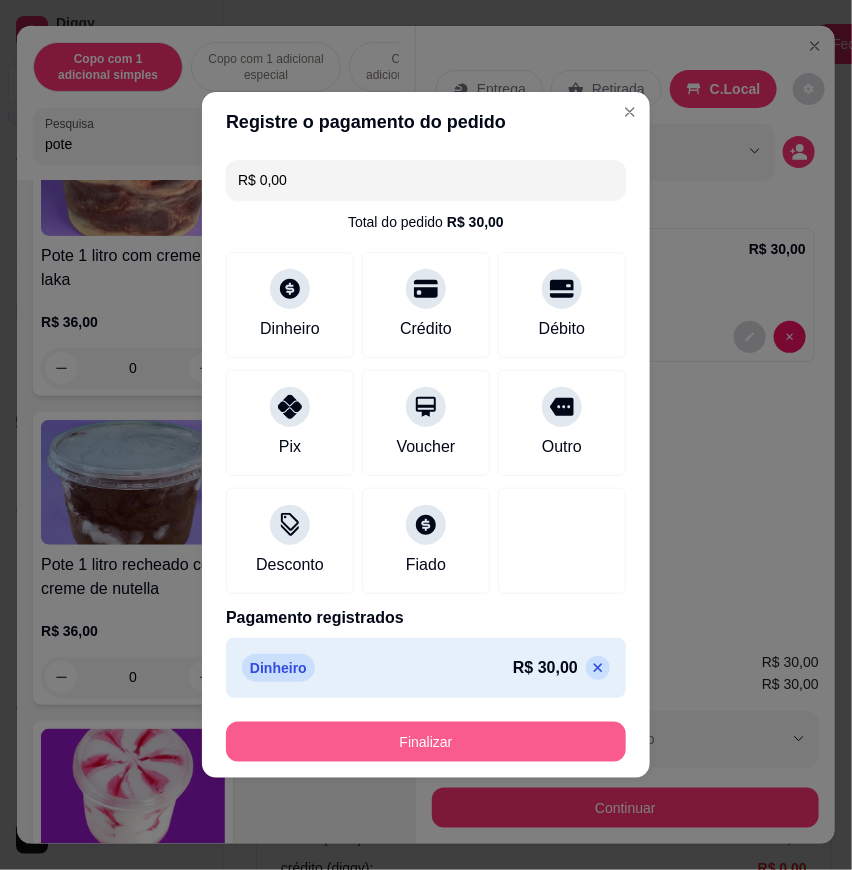 click on "Finalizar" at bounding box center [426, 742] 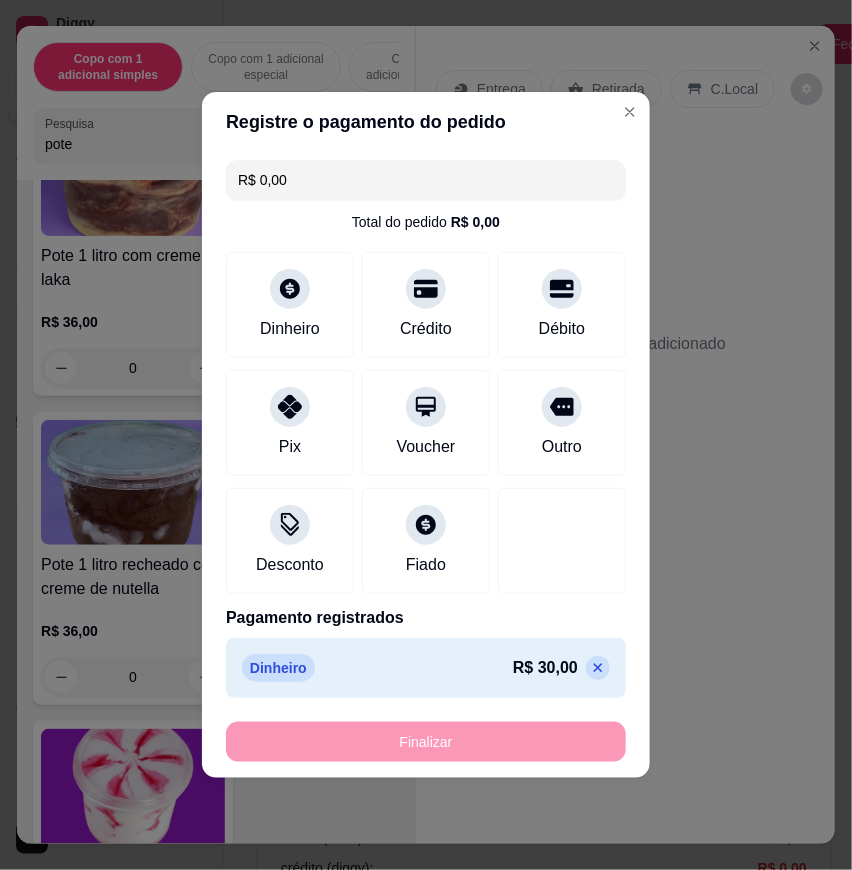 type on "-R$ 30,00" 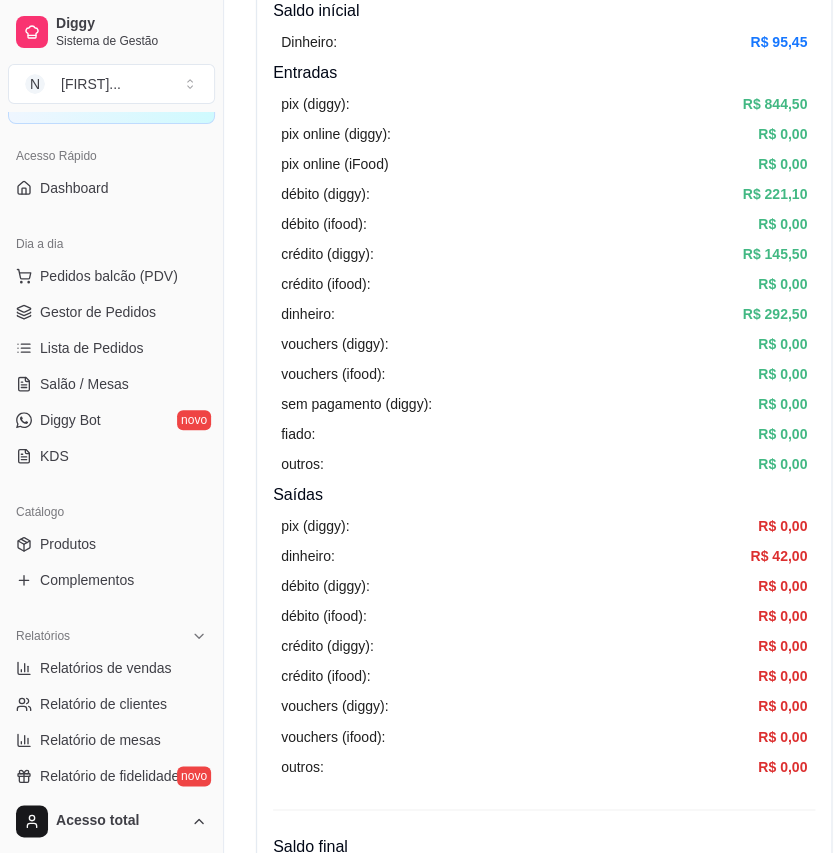 scroll, scrollTop: 444, scrollLeft: 0, axis: vertical 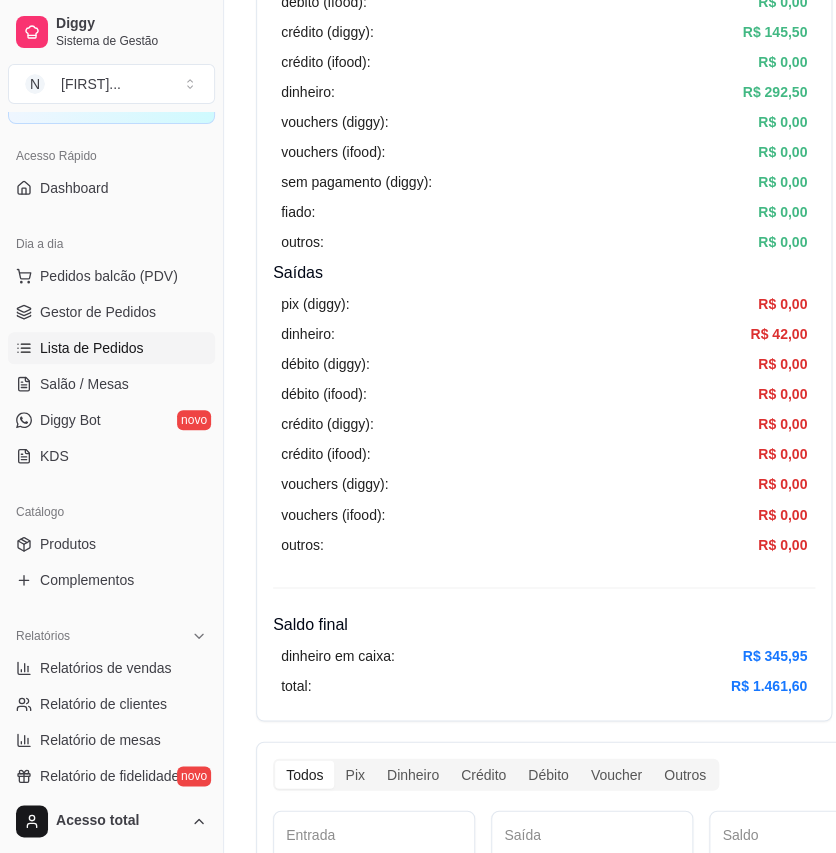 click on "Lista de Pedidos" at bounding box center [111, 348] 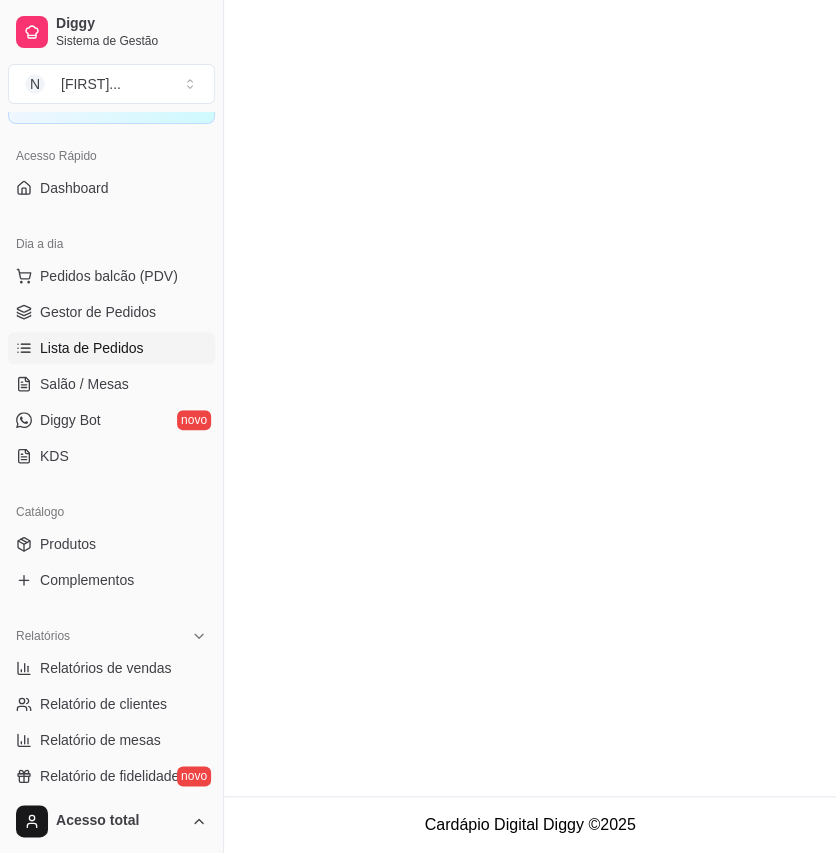 scroll, scrollTop: 0, scrollLeft: 0, axis: both 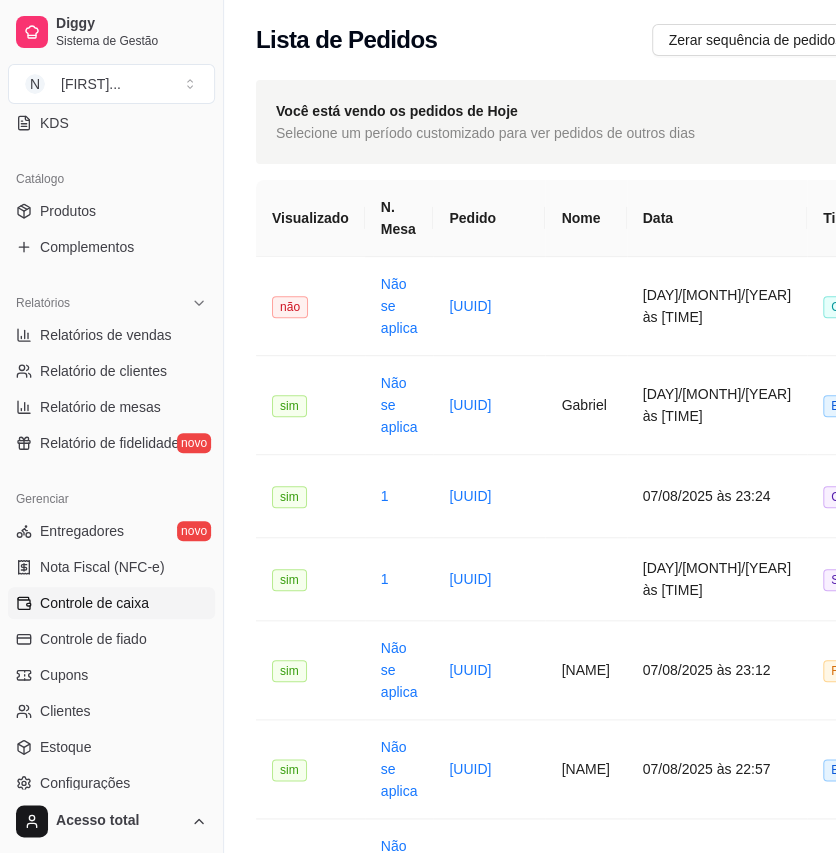 click on "Controle de caixa" at bounding box center [111, 603] 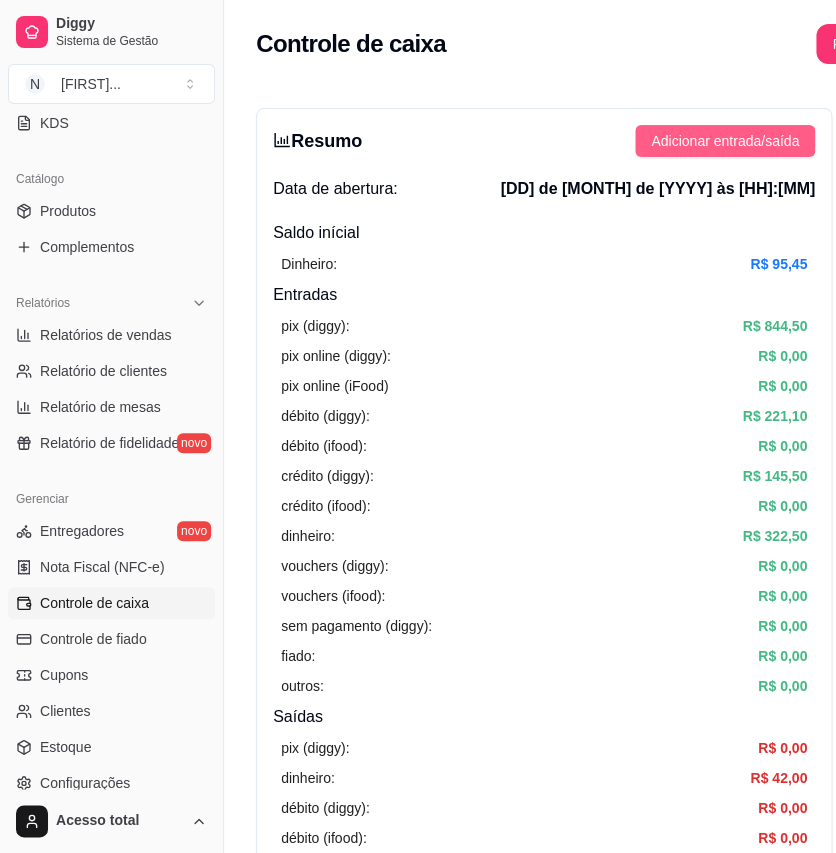 click on "Adicionar entrada/saída" at bounding box center [725, 141] 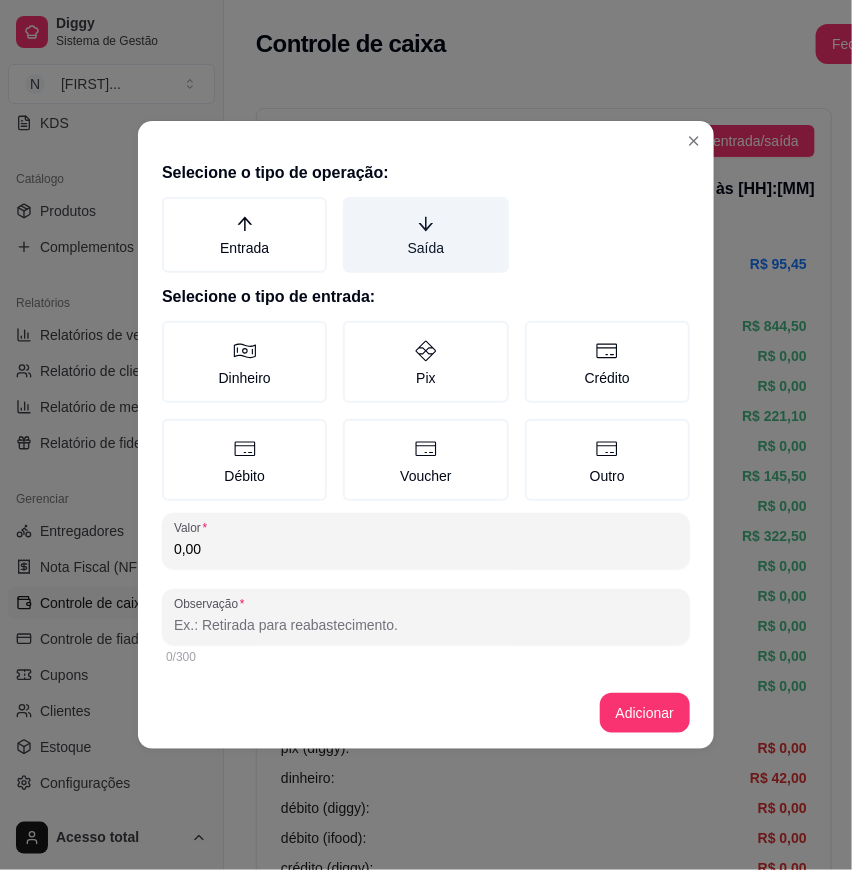 click on "Saída" at bounding box center (425, 235) 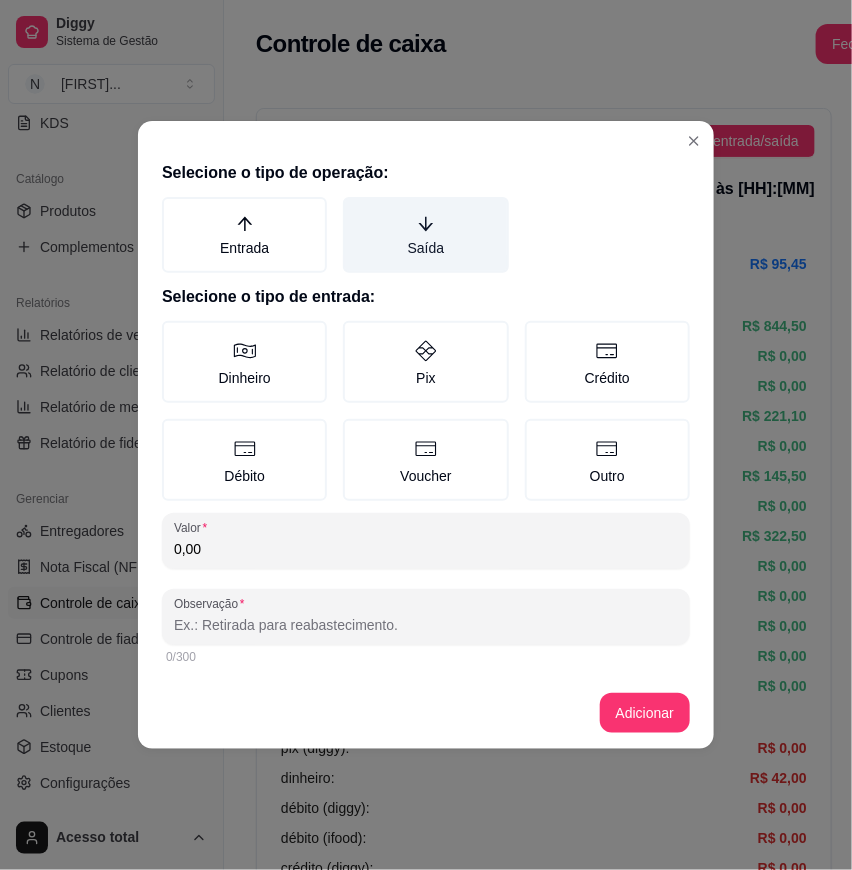 click on "Saída" at bounding box center [350, 204] 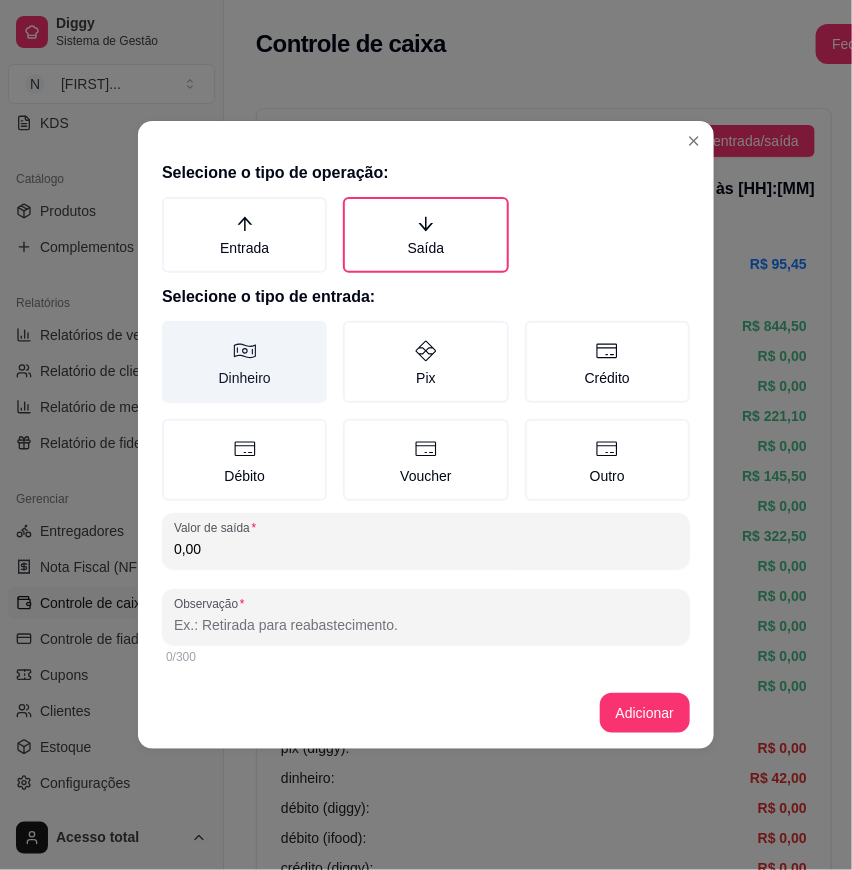 click on "Dinheiro" at bounding box center [244, 362] 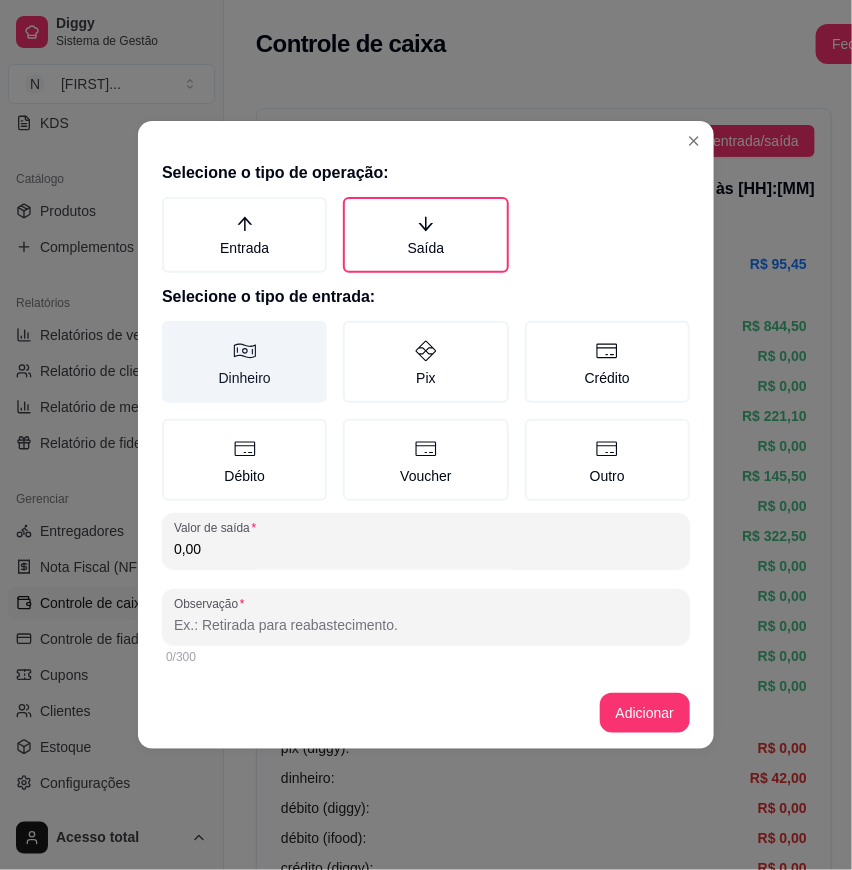 click on "Dinheiro" at bounding box center (169, 328) 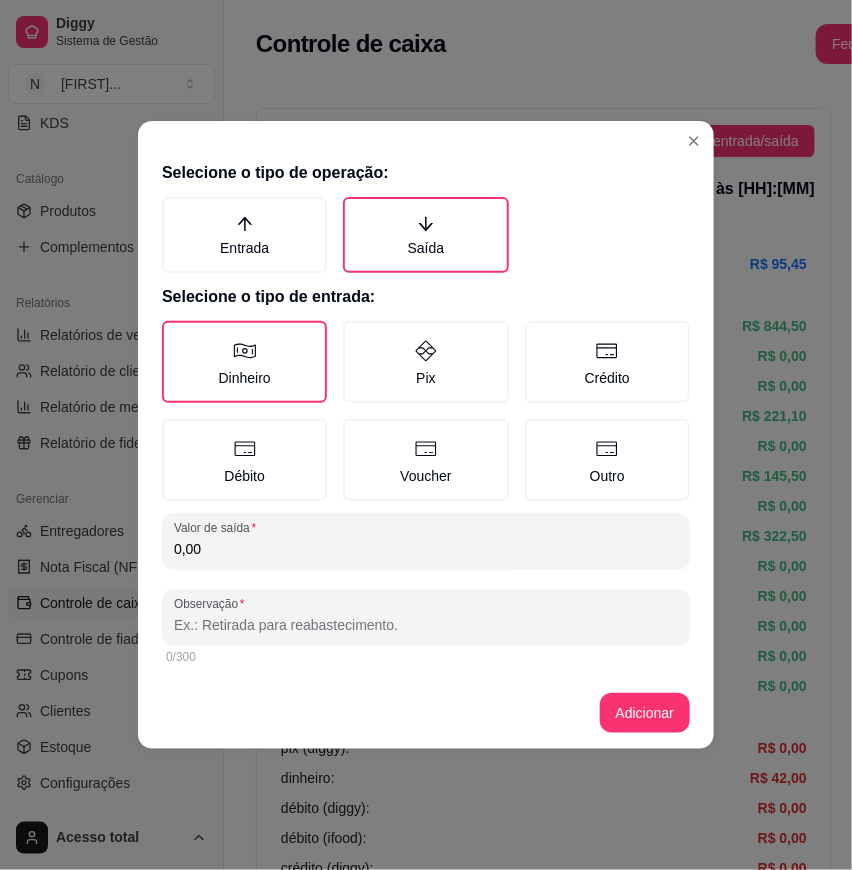 click on "0,00" at bounding box center (426, 549) 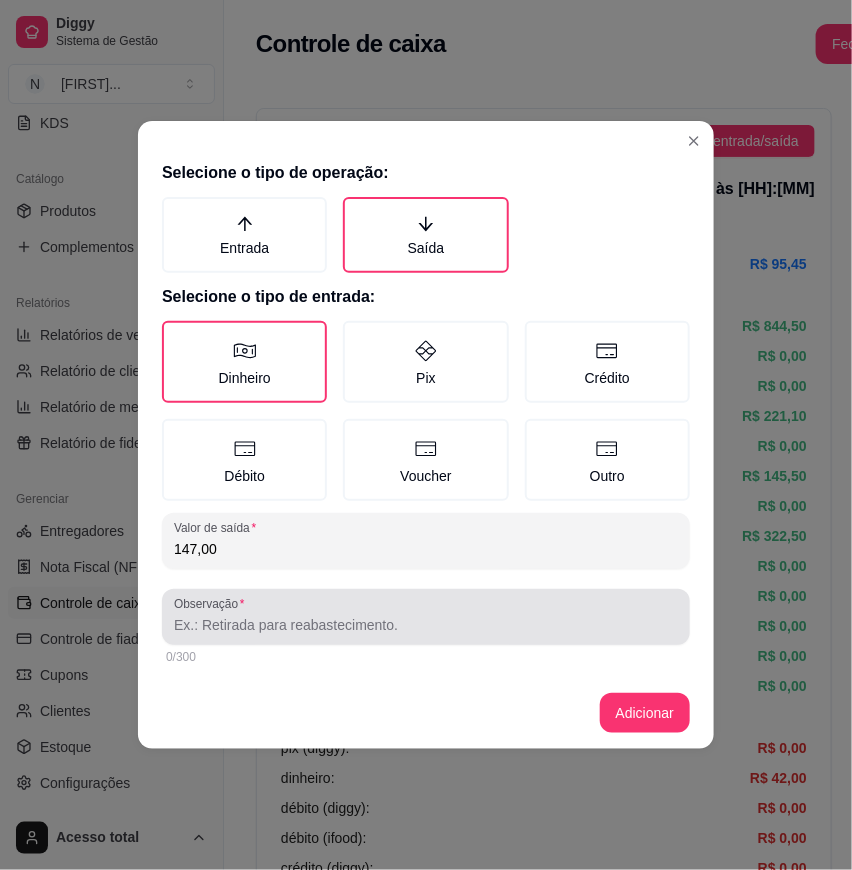 type on "147,00" 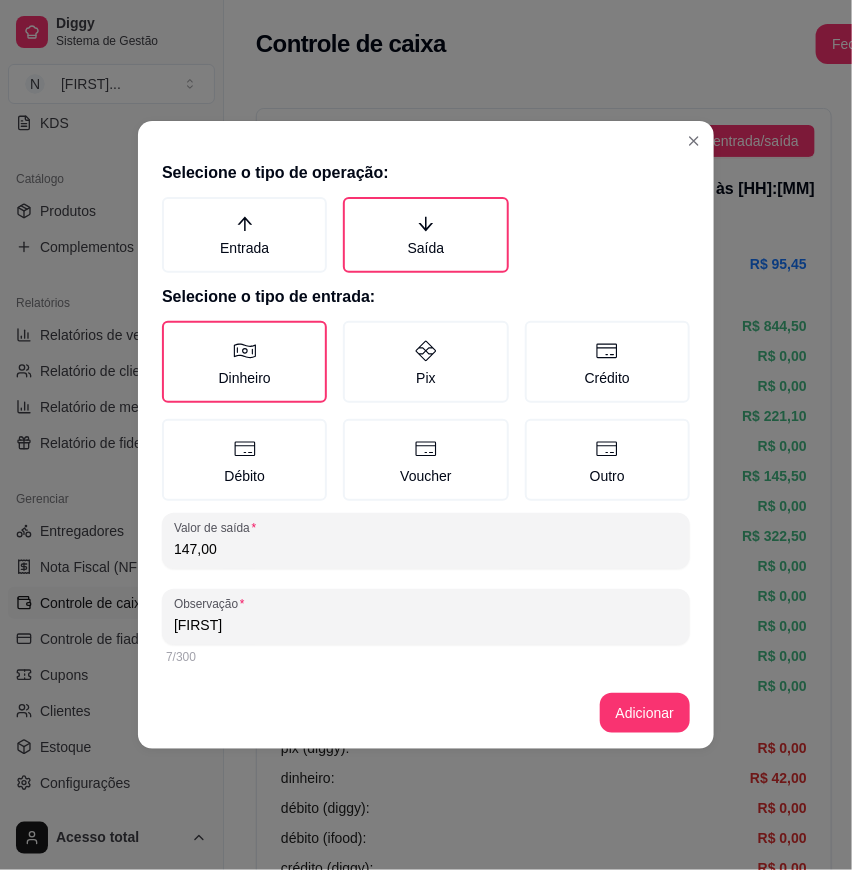 type on "[FIRST]" 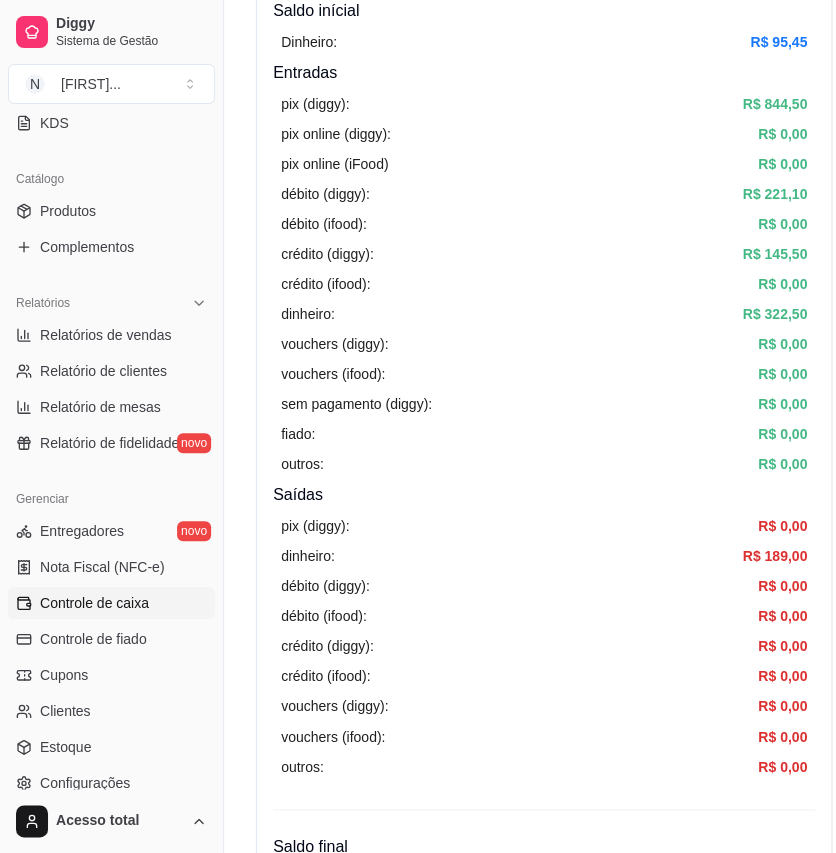 scroll, scrollTop: 0, scrollLeft: 0, axis: both 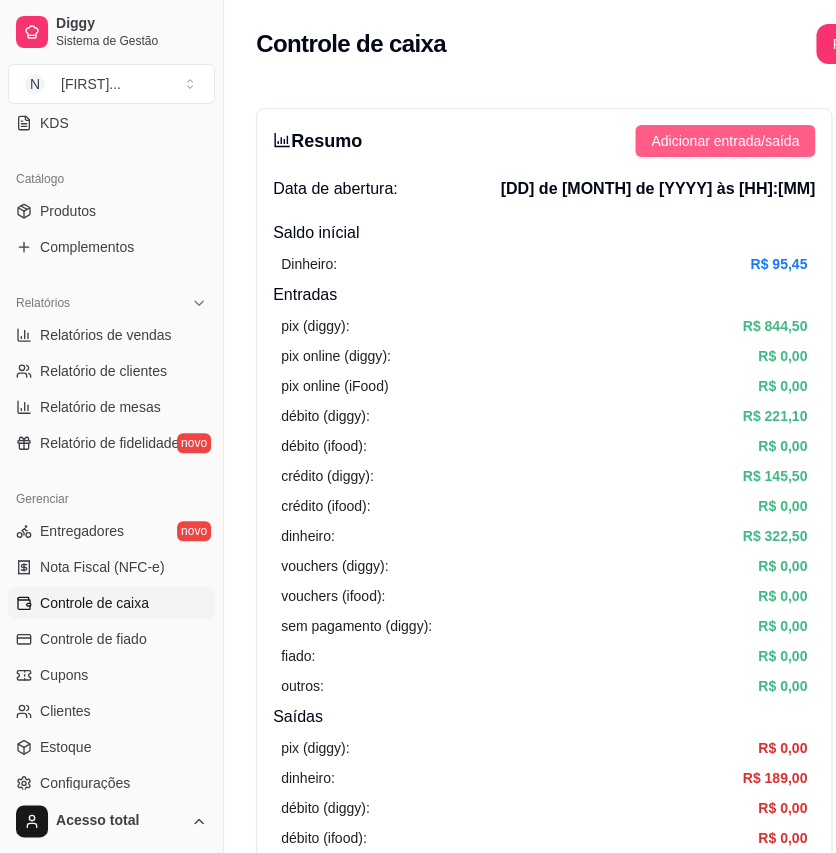 click on "Adicionar entrada/saída" at bounding box center [725, 141] 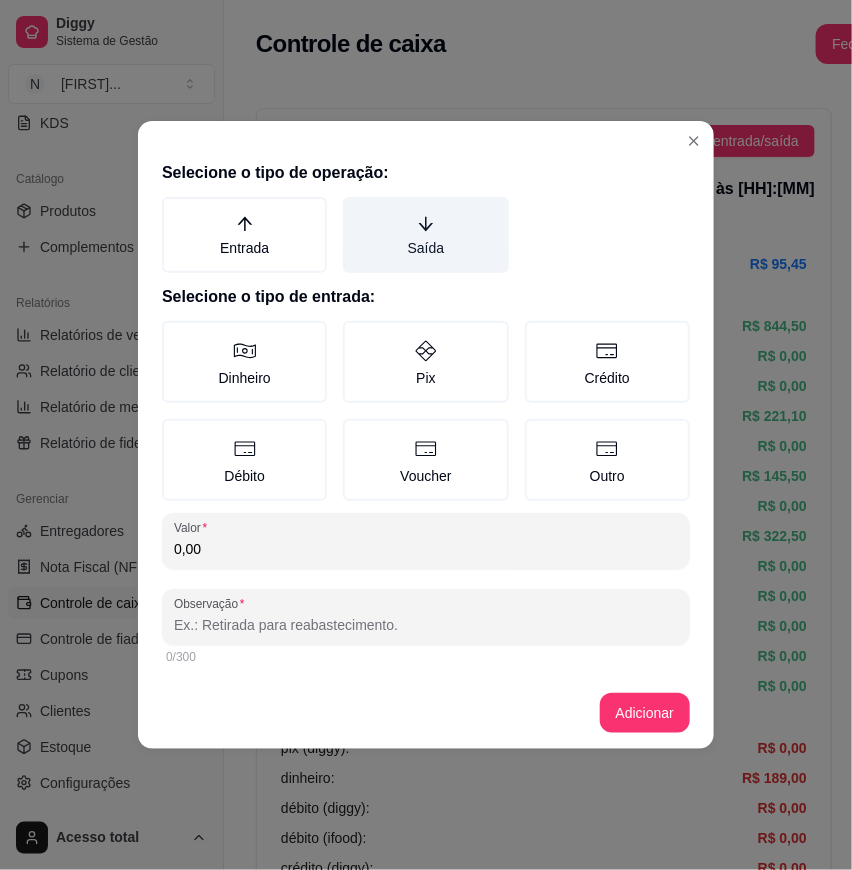 click on "Saída" at bounding box center [425, 235] 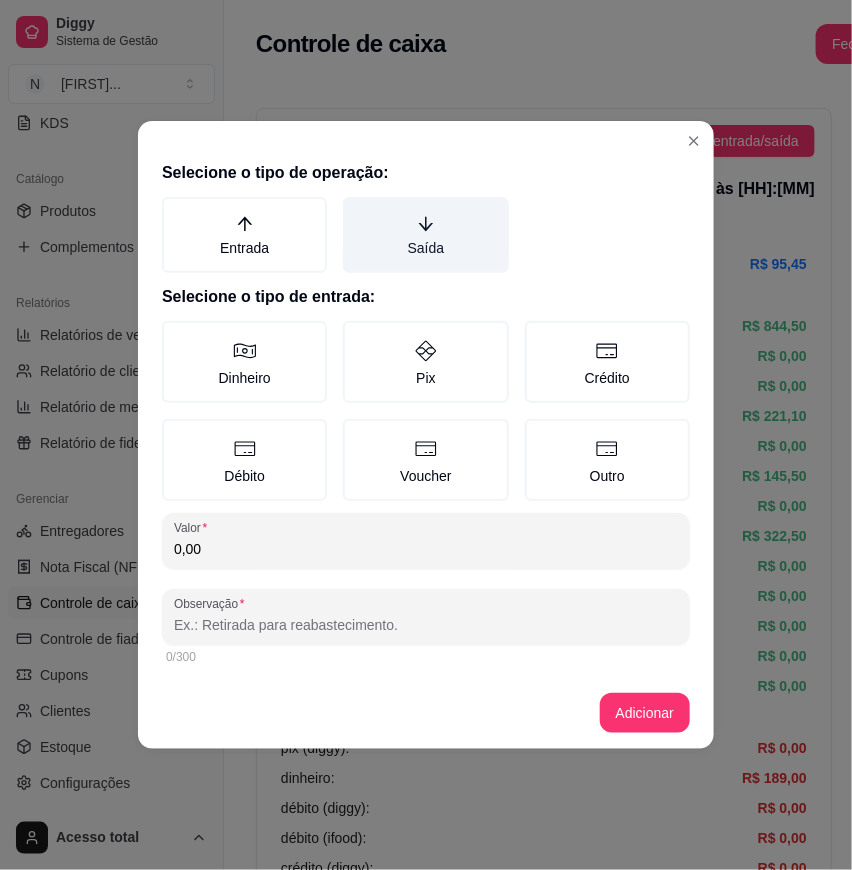 click on "Saída" at bounding box center (350, 204) 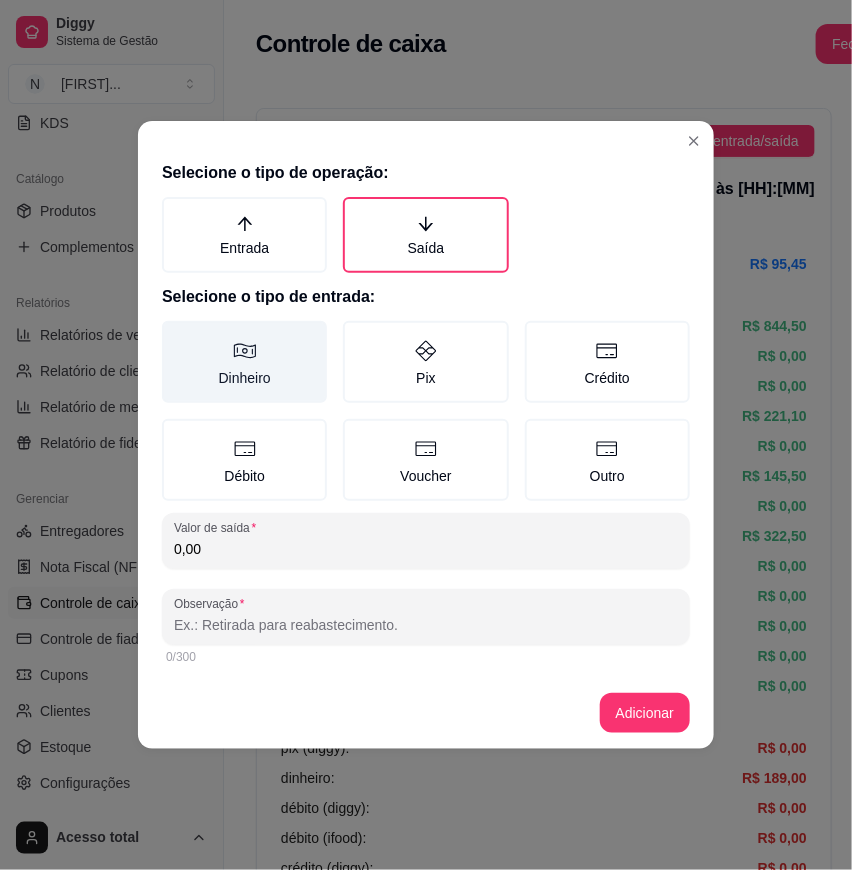 click on "Dinheiro" at bounding box center [244, 362] 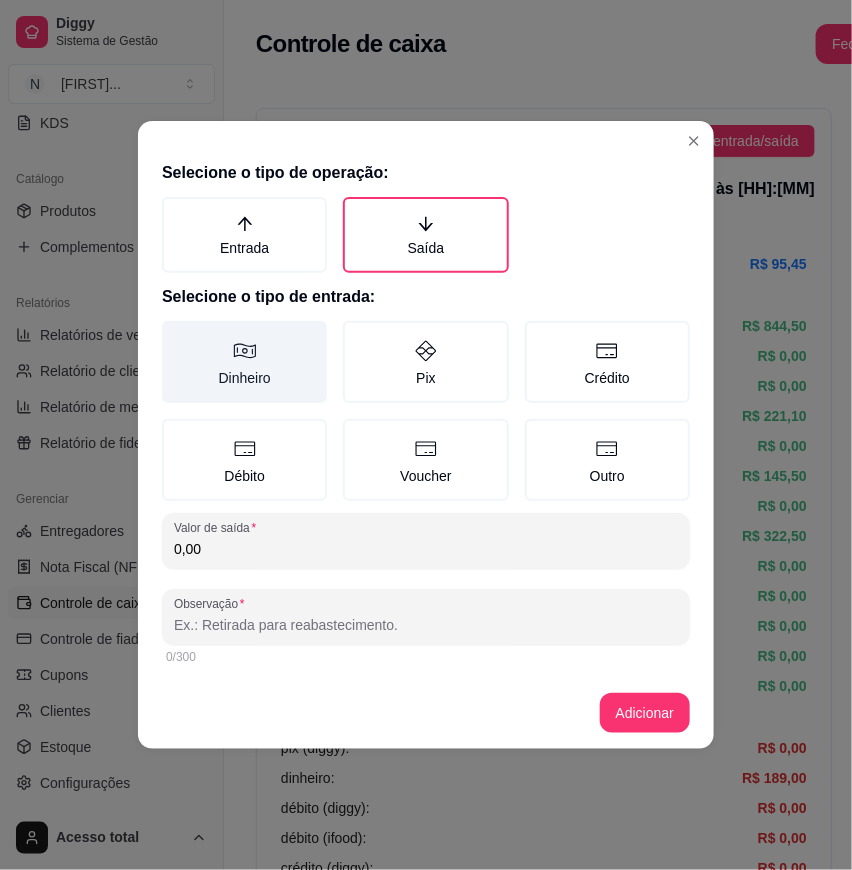 click on "Dinheiro" at bounding box center [169, 328] 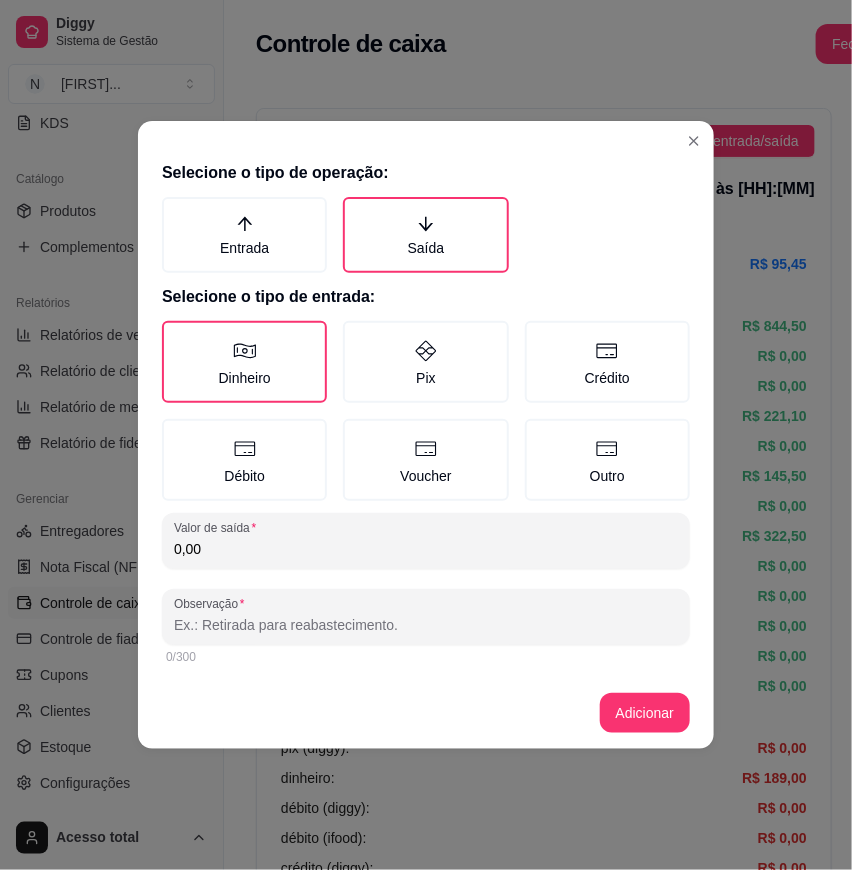 click on "Selecione o tipo de operação: Entrada Saída Selecione o tipo de entrada: Dinheiro Pix Crédito Débito Voucher Outro Valor
de saída 0,00 Observação 0/300" at bounding box center (426, 415) 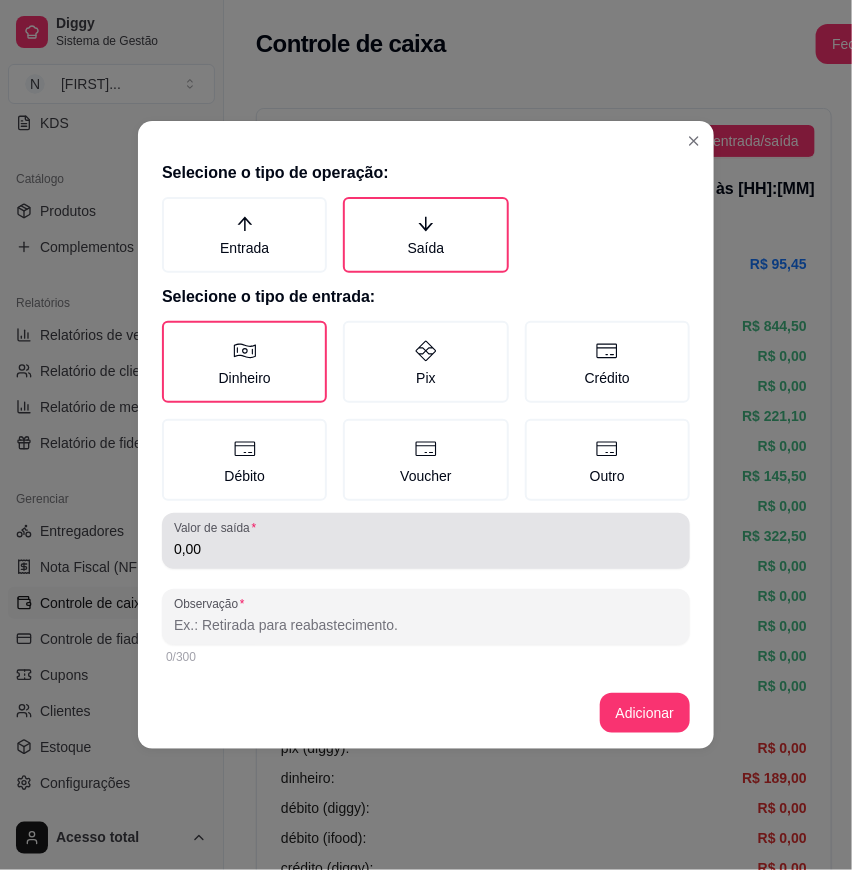 click on "Valor
de saída 0,00" at bounding box center [426, 541] 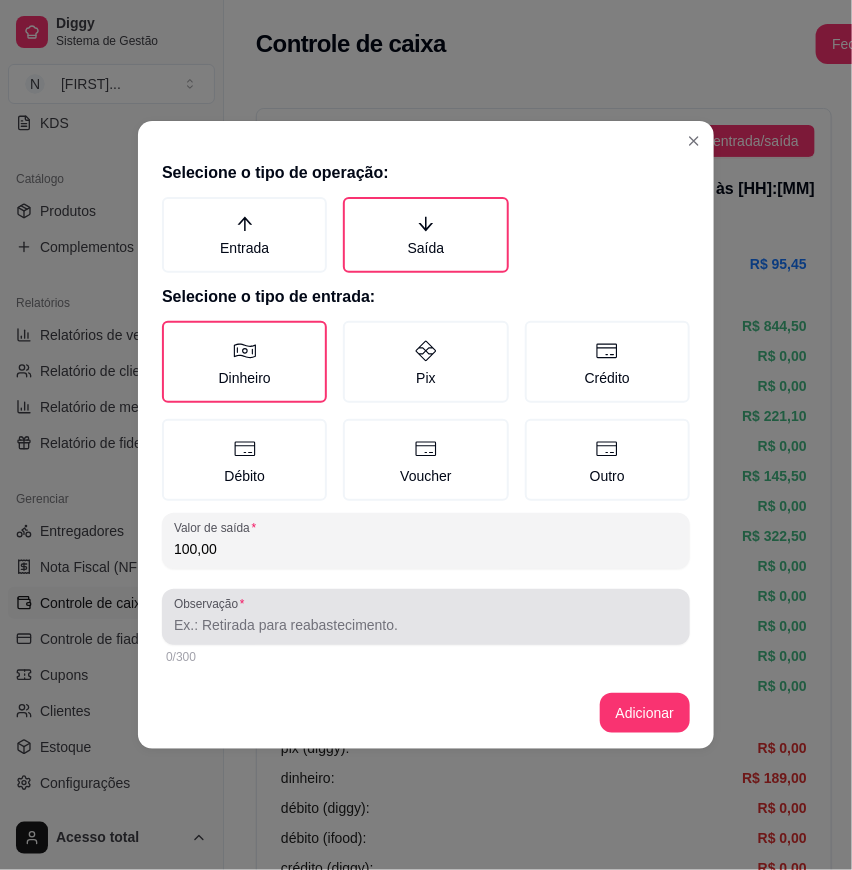 type on "100,00" 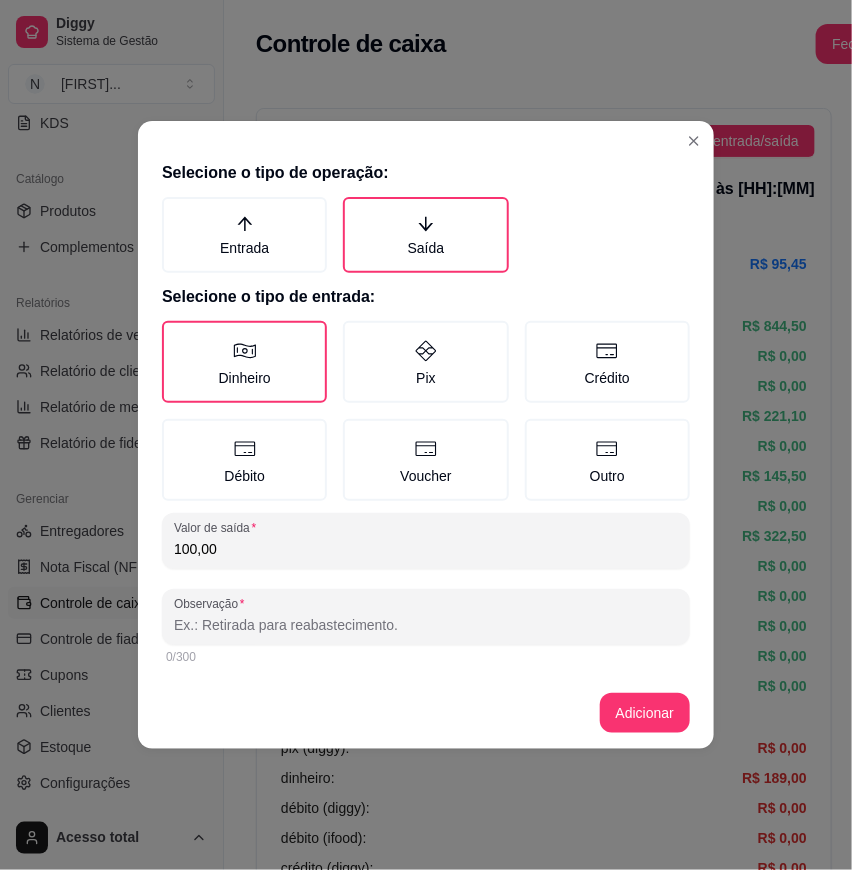 click on "Observação" at bounding box center [426, 625] 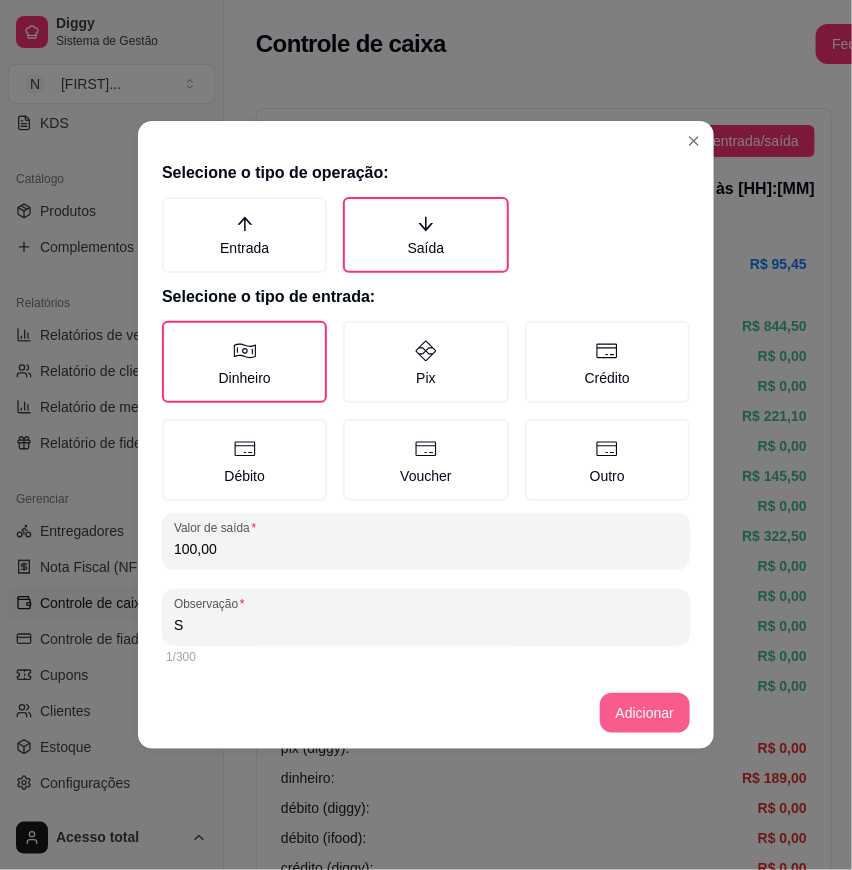 type on "S" 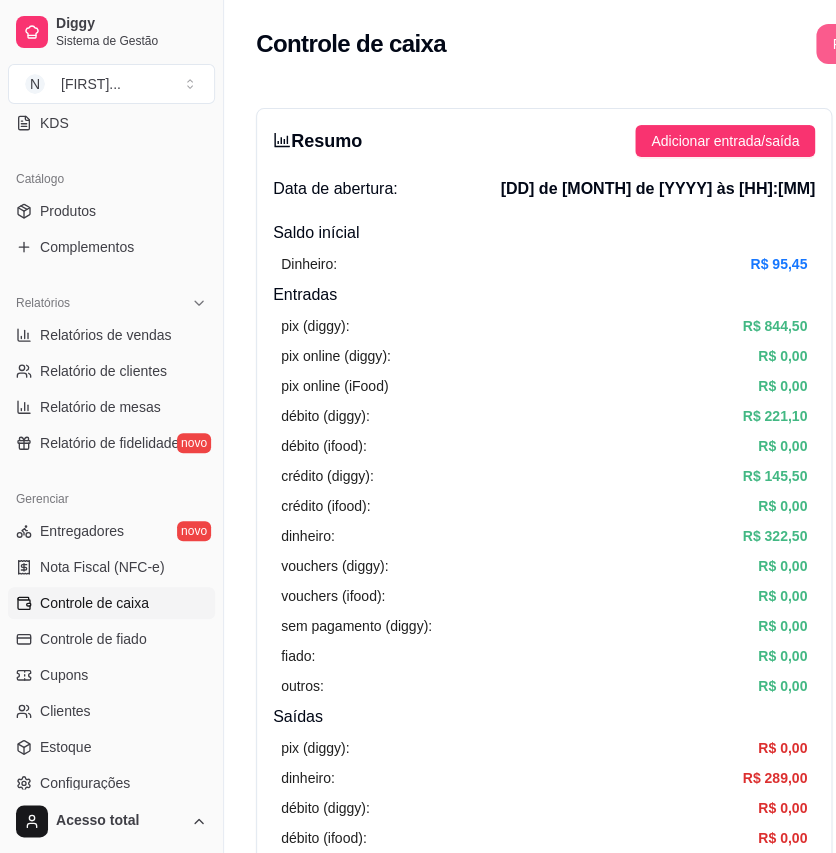 click on "Fechar caixa" at bounding box center [872, 44] 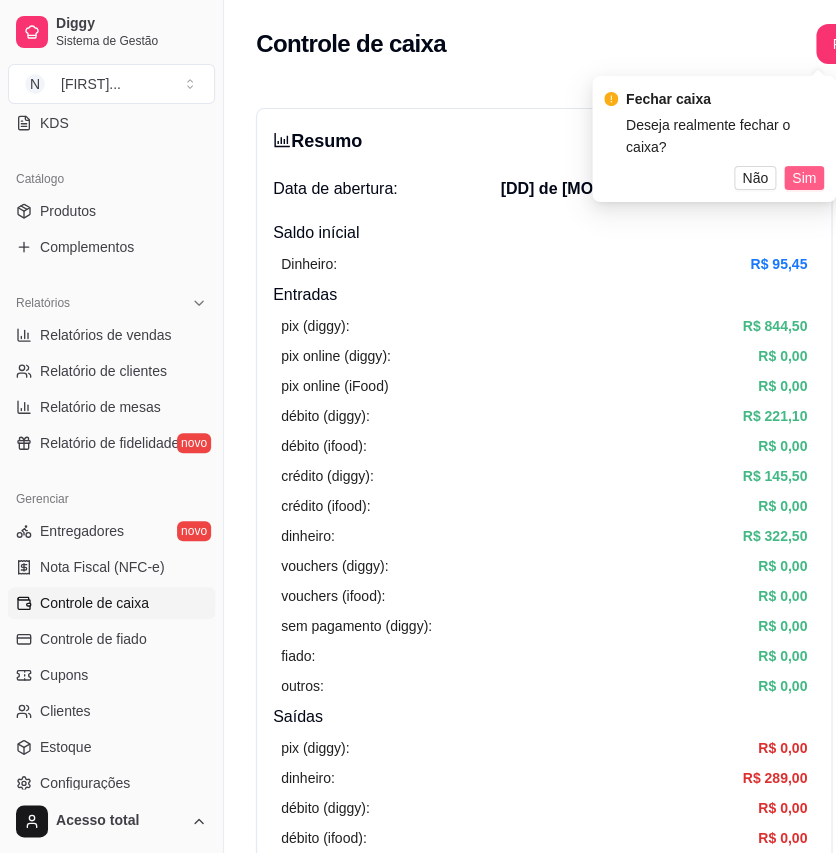 click on "Fechar caixa Deseja realmente fechar o caixa? Não Sim" at bounding box center (714, 139) 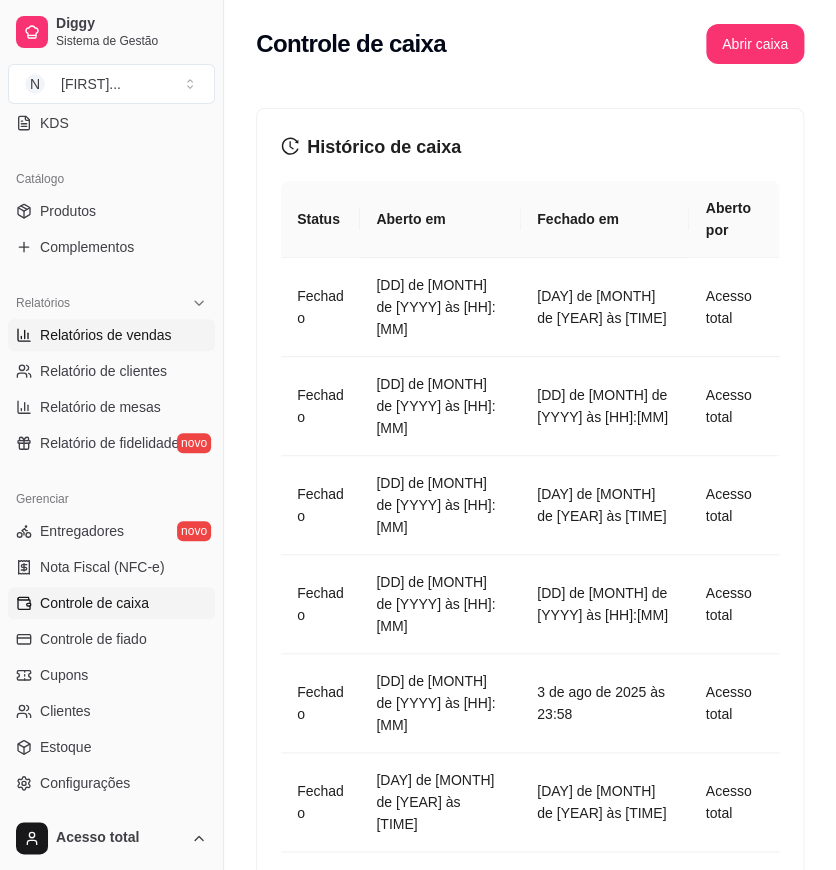 click on "Relatórios de vendas" at bounding box center [106, 335] 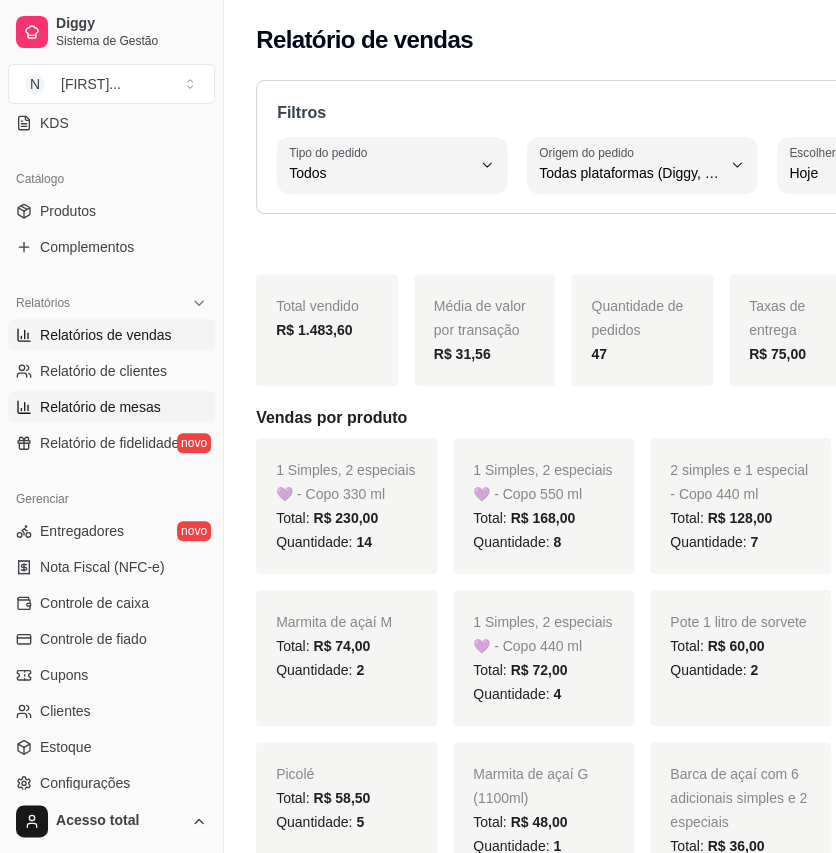 click on "Relatório de mesas" at bounding box center (100, 407) 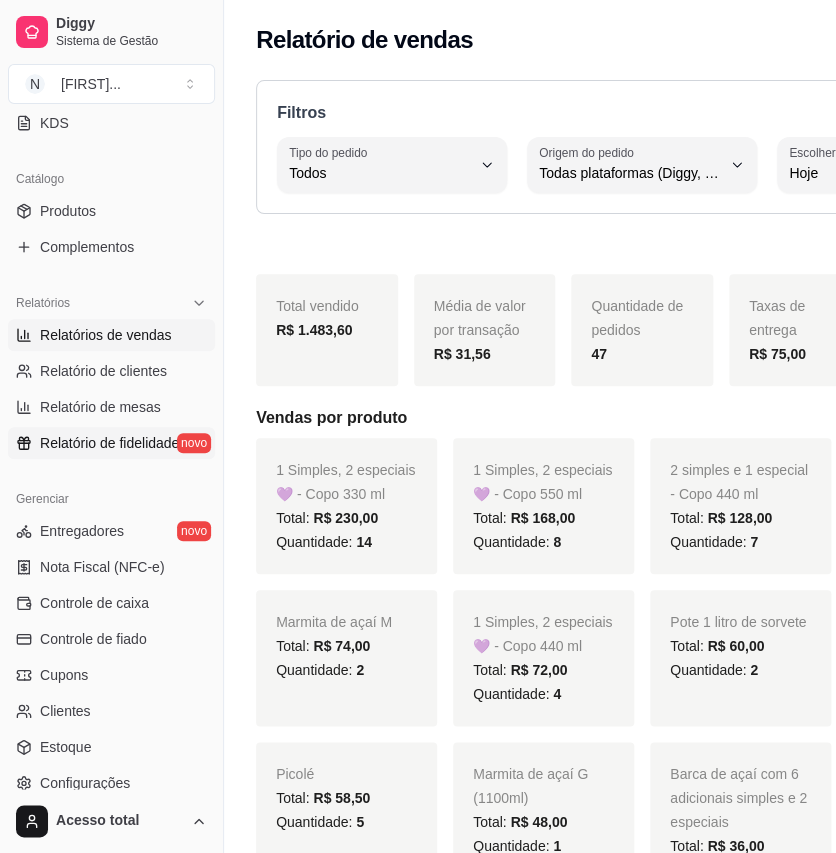 select on "TOTAL_OF_ORDERS" 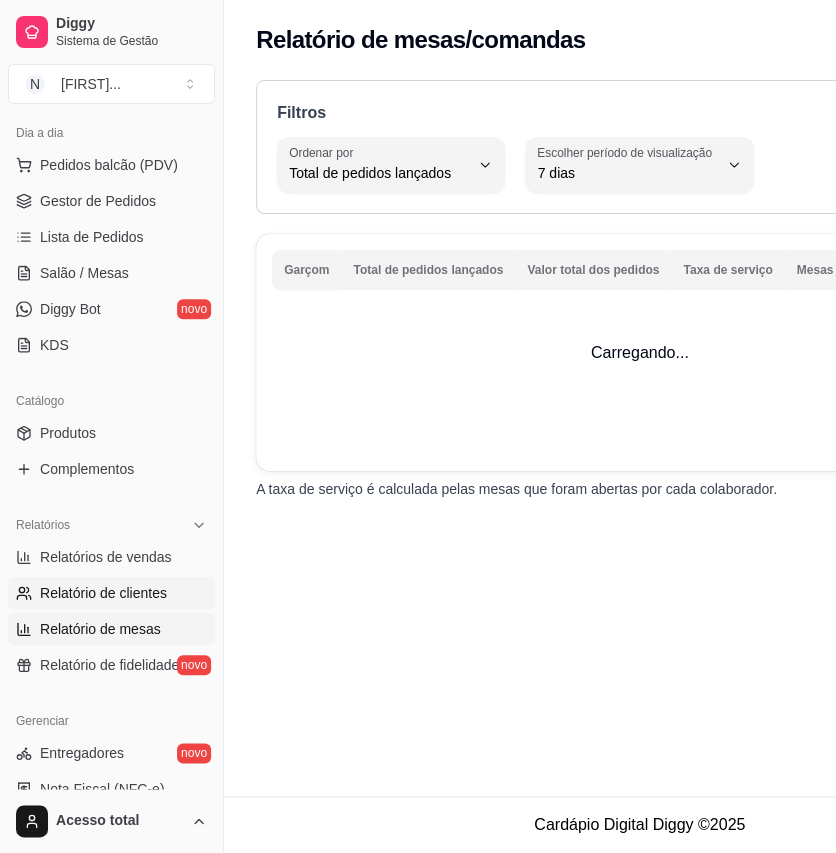 scroll, scrollTop: 0, scrollLeft: 0, axis: both 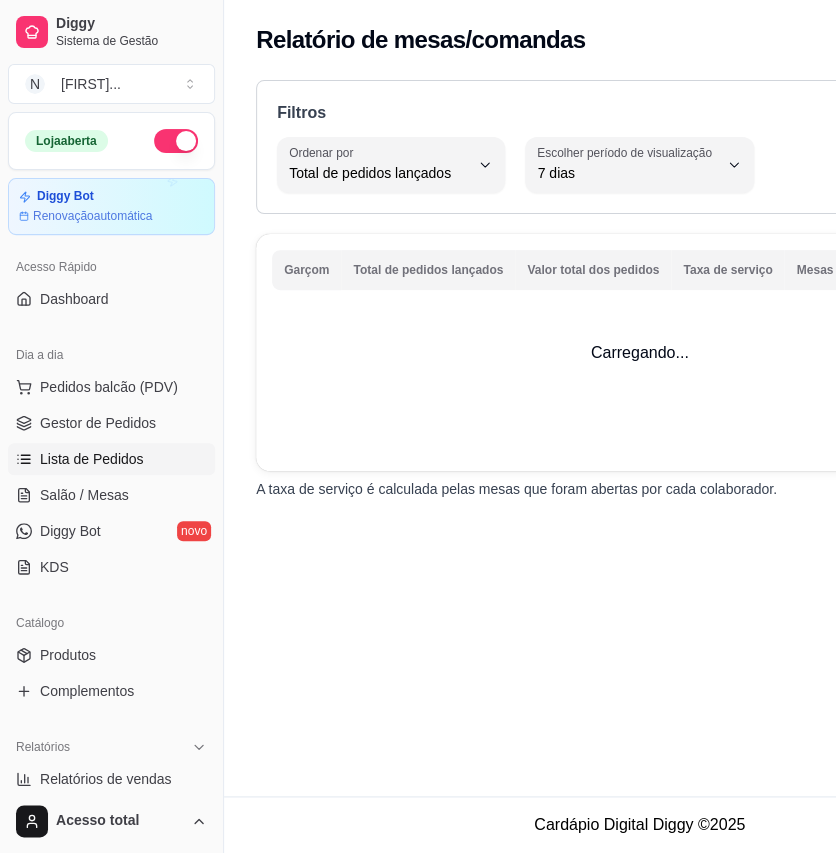 click on "Lista de Pedidos" at bounding box center [92, 459] 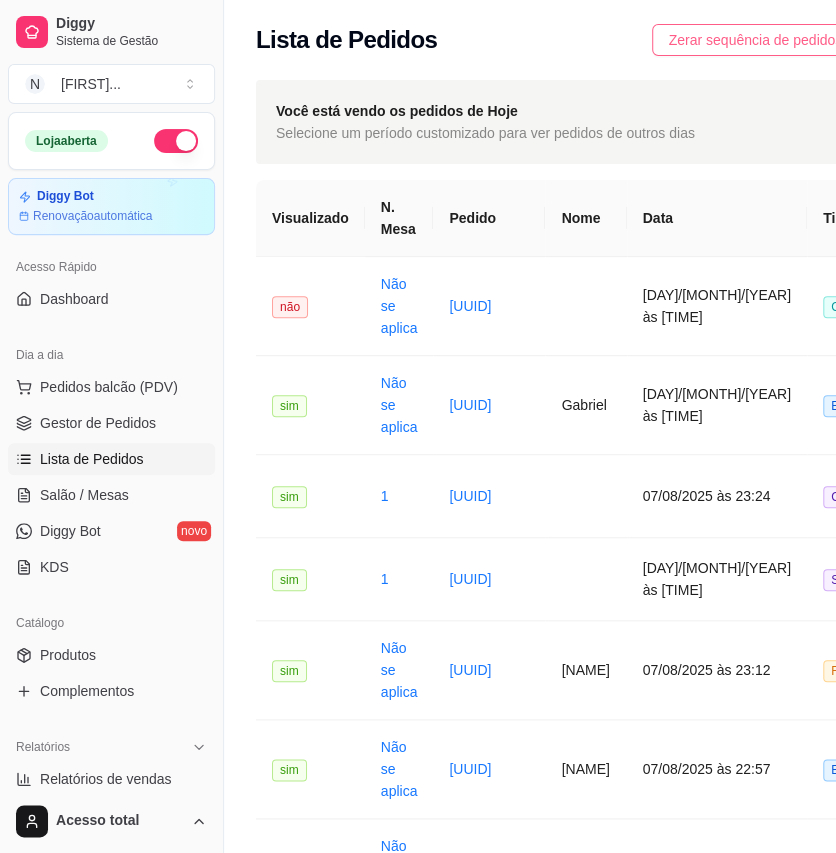 click on "Zerar sequência de pedidos" at bounding box center (755, 40) 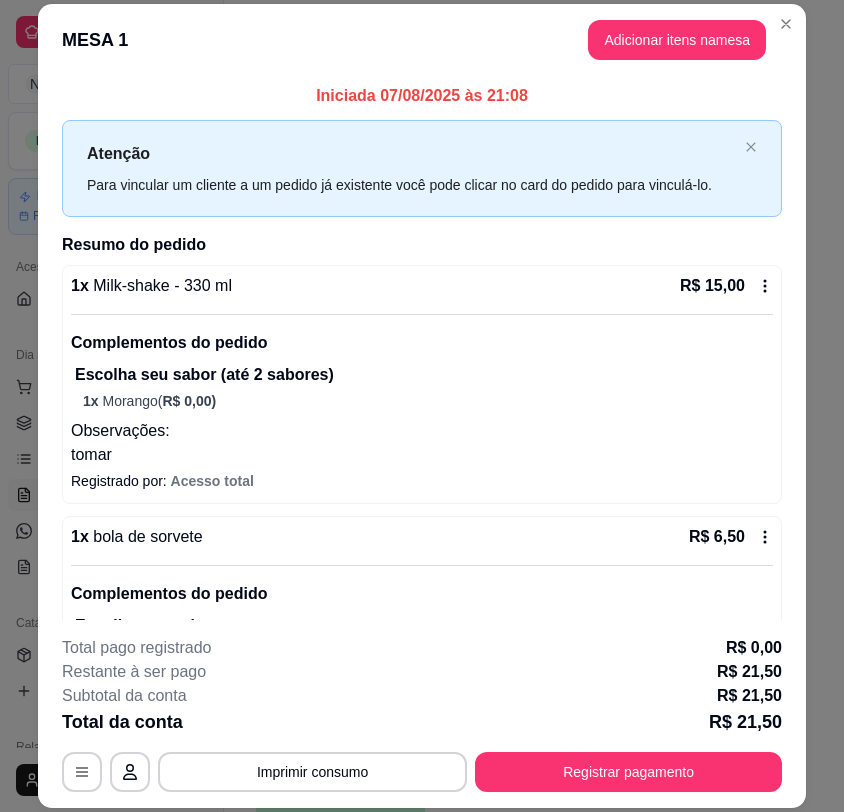 scroll, scrollTop: 0, scrollLeft: 0, axis: both 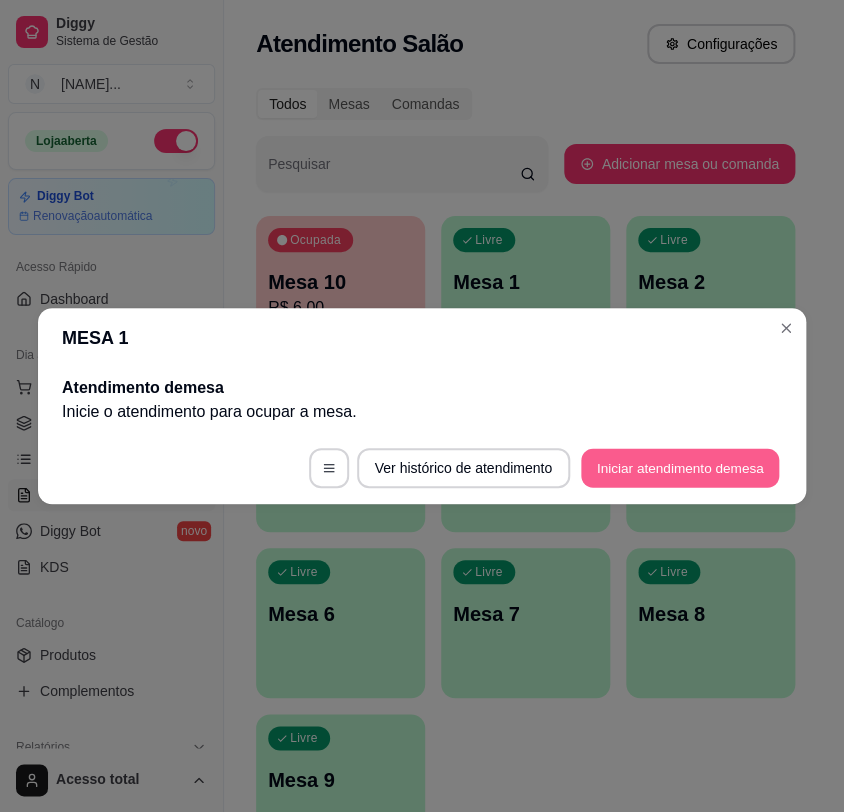 click on "Iniciar atendimento de  mesa" at bounding box center (680, 468) 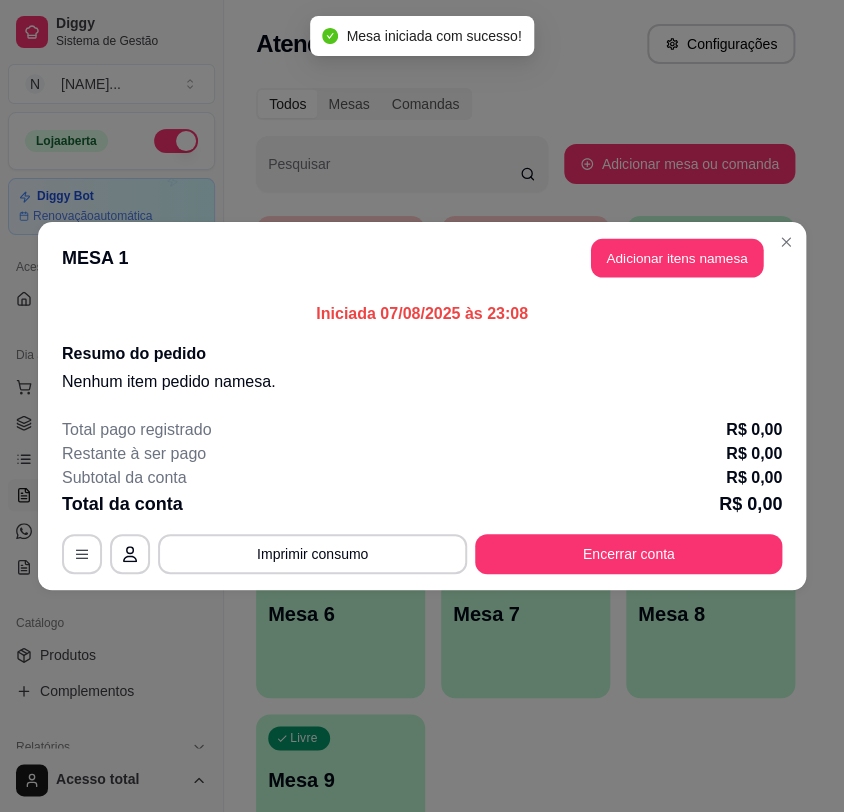 click on "Adicionar itens na  mesa" at bounding box center [677, 258] 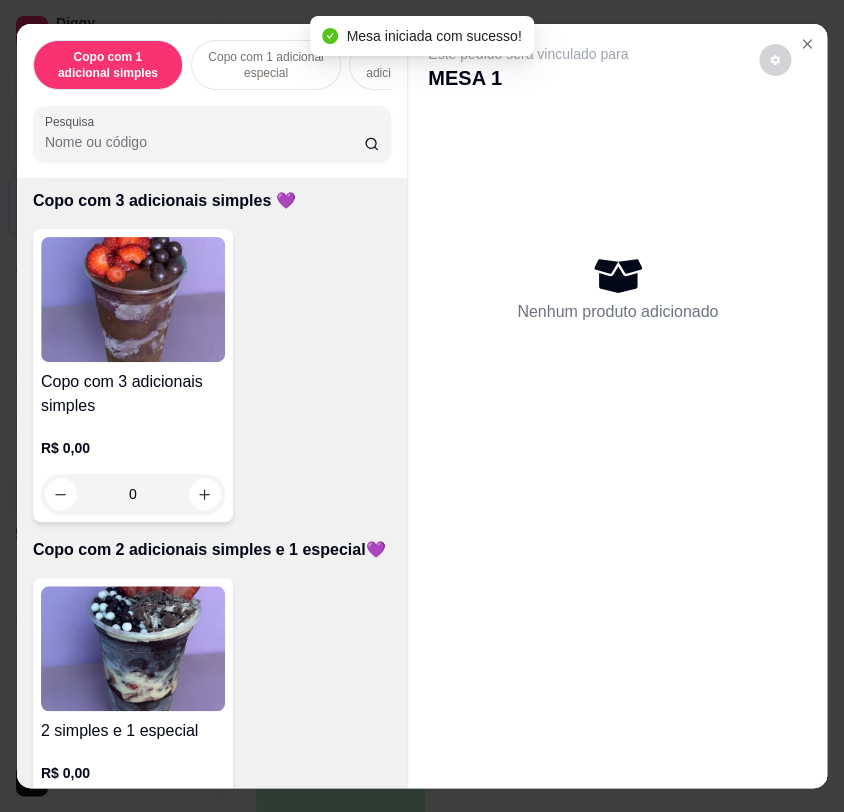scroll, scrollTop: 1444, scrollLeft: 0, axis: vertical 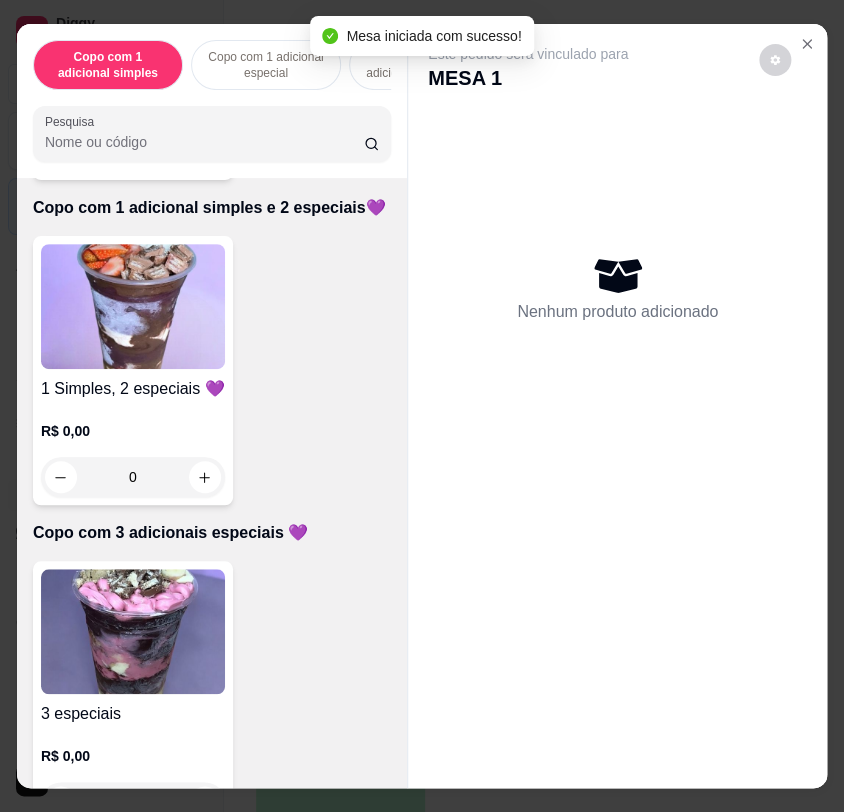 click at bounding box center [133, 306] 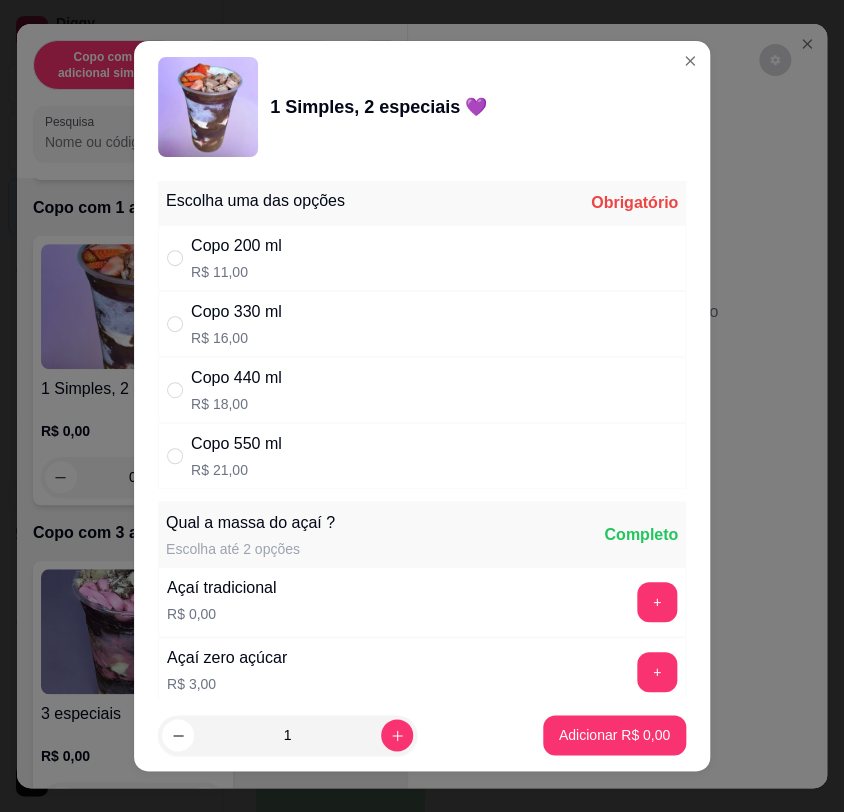 click on "Copo 550 ml R$ 21,00" at bounding box center (422, 456) 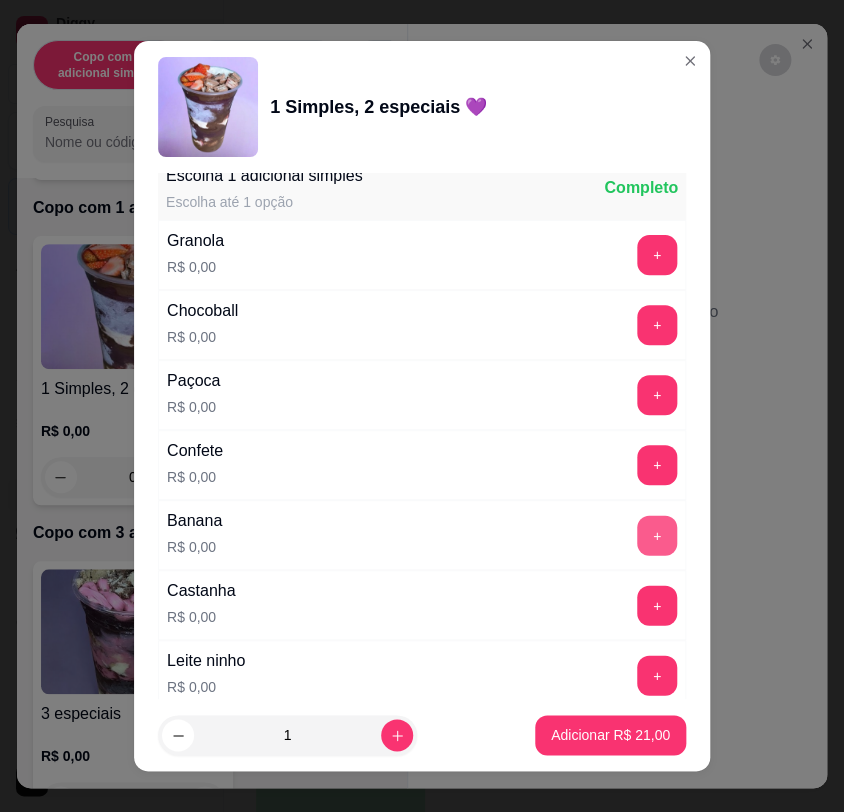 scroll, scrollTop: 1222, scrollLeft: 0, axis: vertical 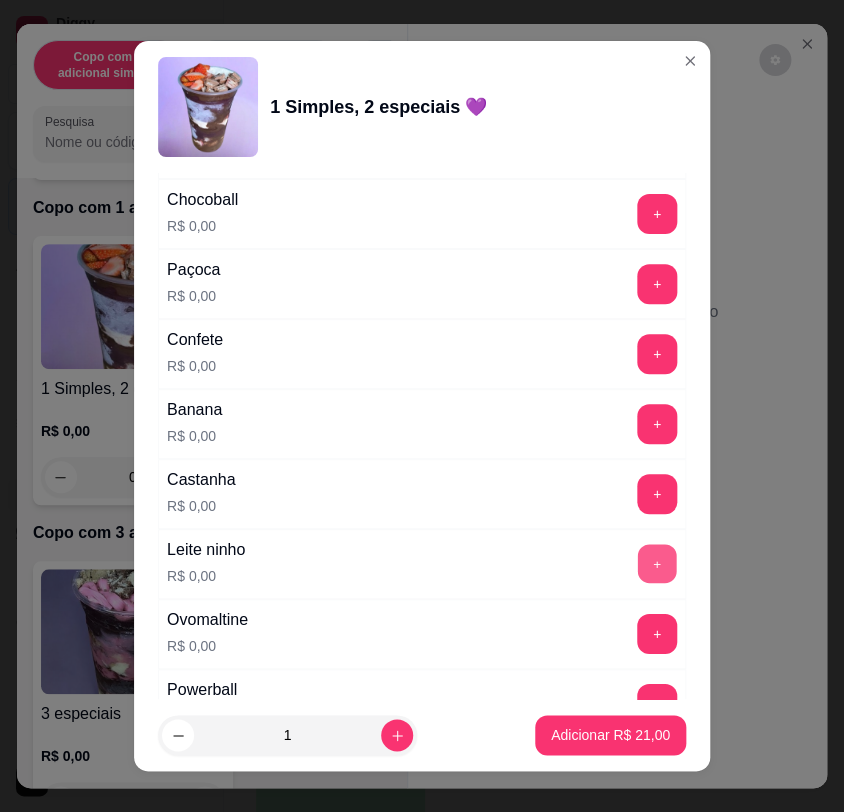 click on "+" at bounding box center (657, 563) 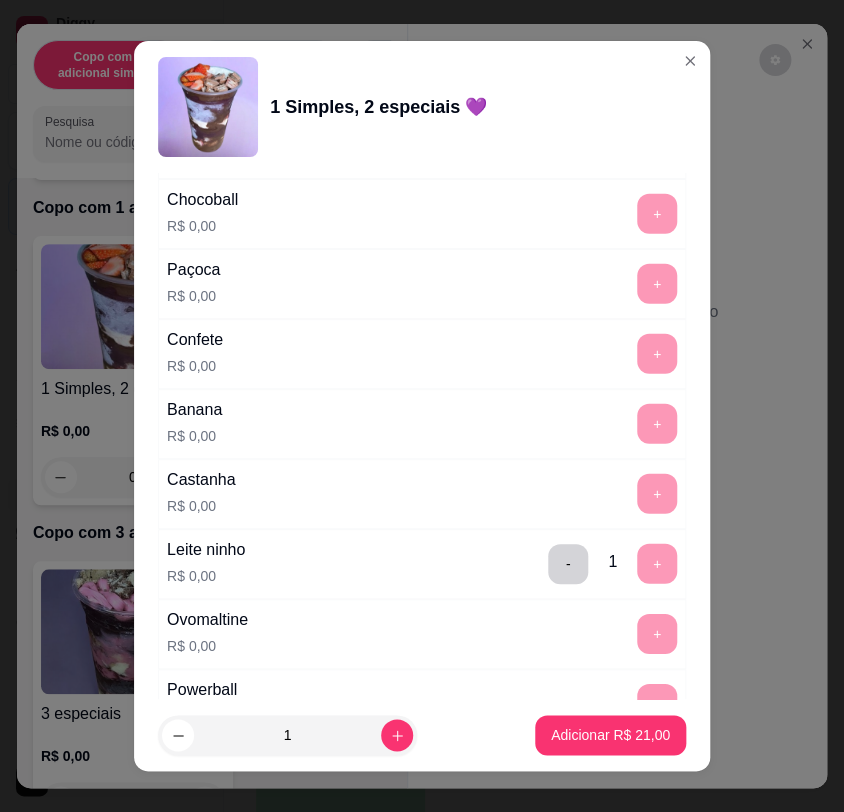 scroll, scrollTop: 1666, scrollLeft: 0, axis: vertical 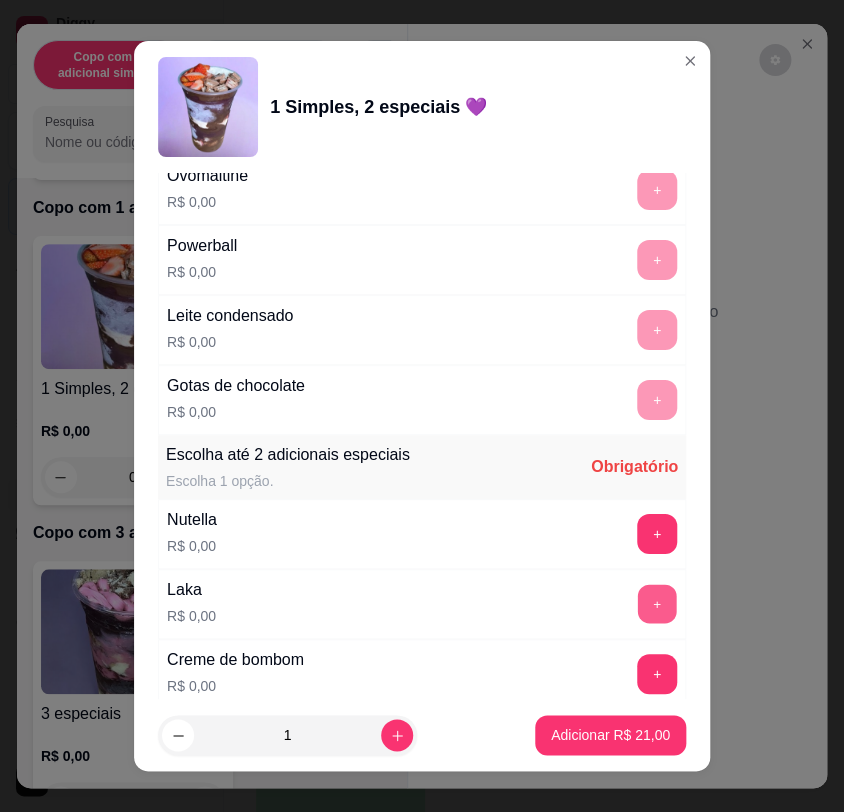 click on "+" at bounding box center (657, 603) 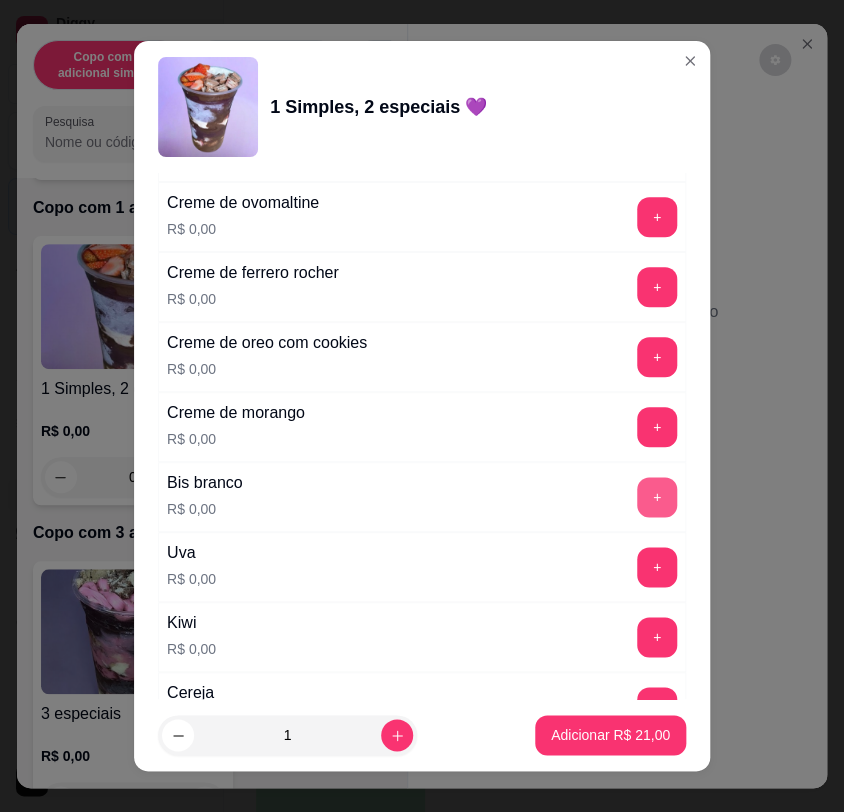scroll, scrollTop: 2555, scrollLeft: 0, axis: vertical 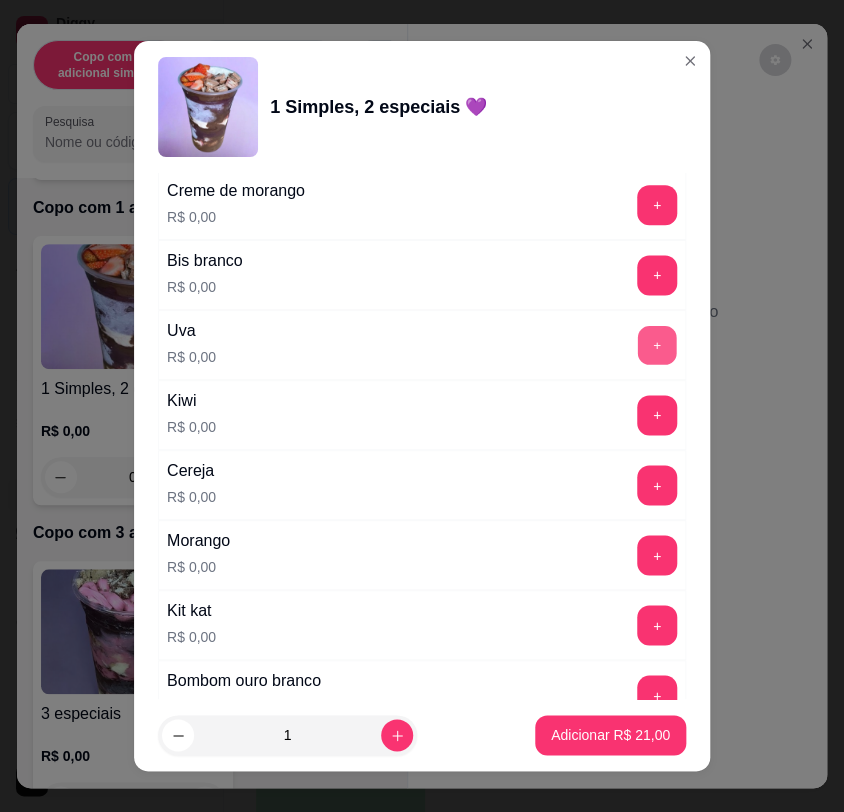 click on "+" at bounding box center [657, 344] 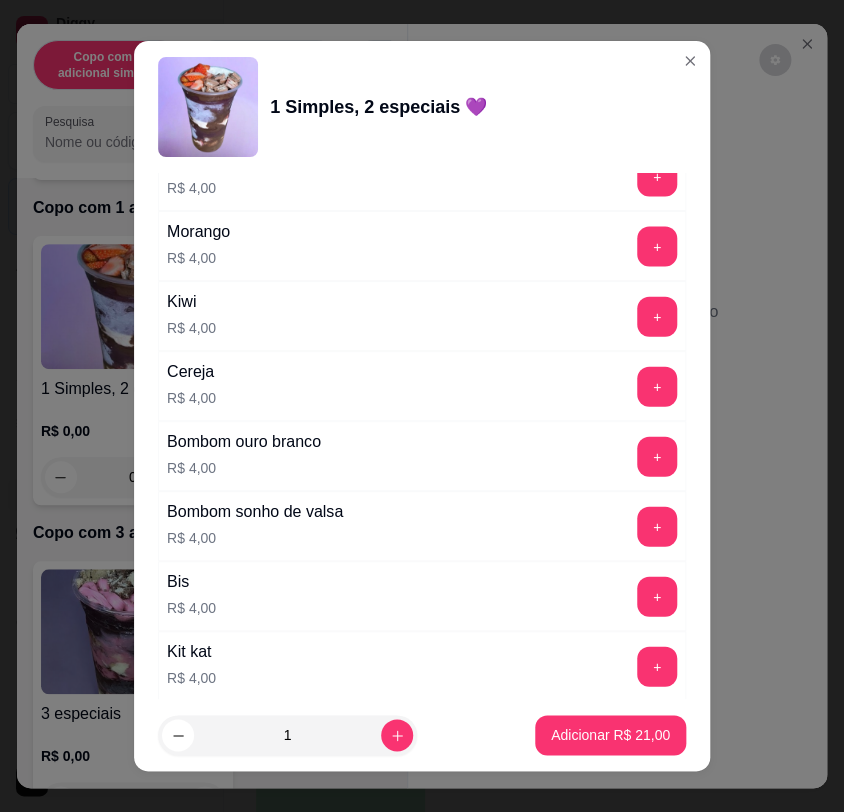 scroll, scrollTop: 5092, scrollLeft: 0, axis: vertical 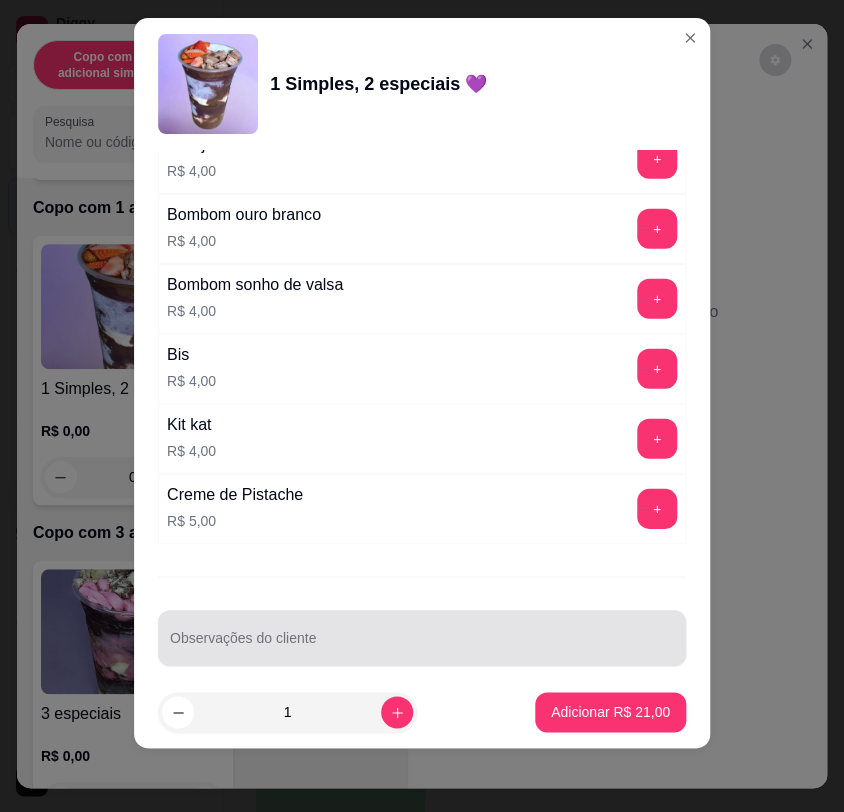 click at bounding box center [422, 638] 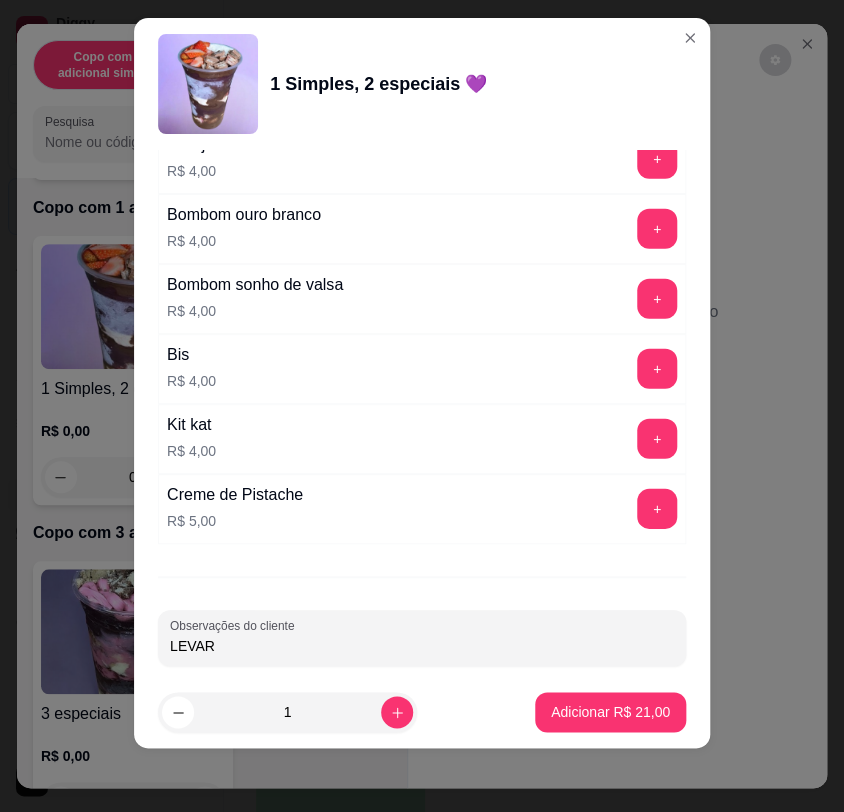 type on "LEVAR" 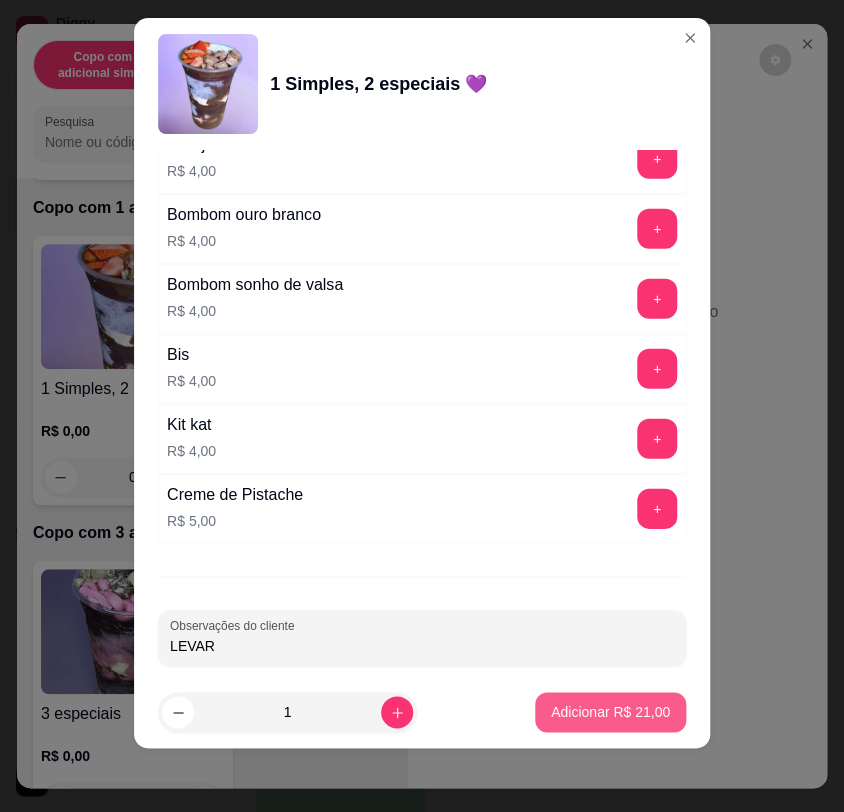 click on "Adicionar   R$ 21,00" at bounding box center [610, 712] 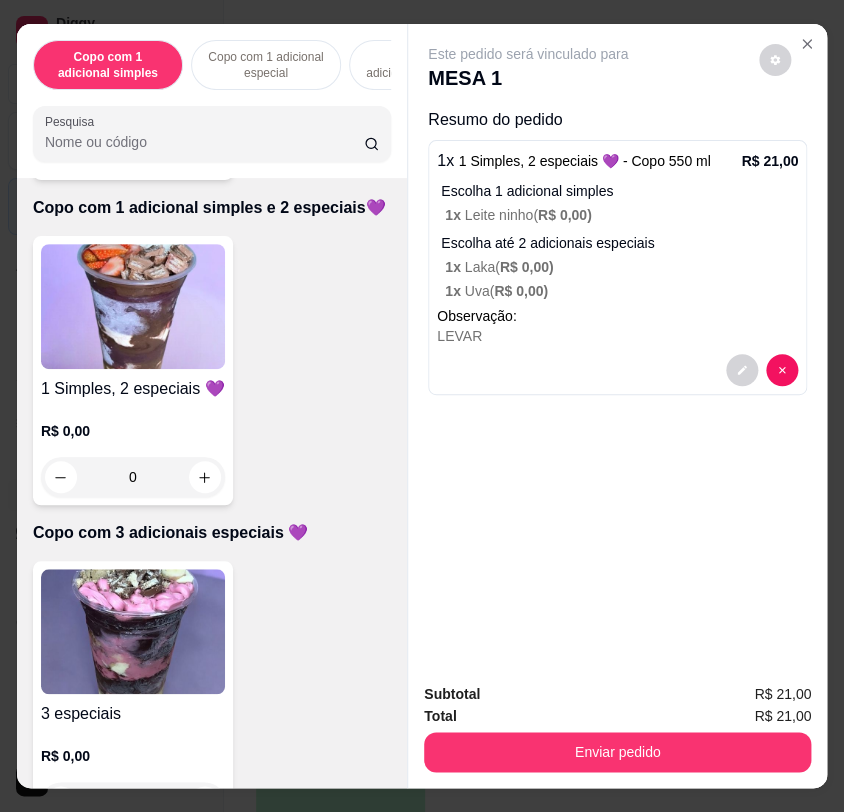 click on "Subtotal R$ 21,00 Total R$ 21,00 Enviar pedido" at bounding box center (617, 727) 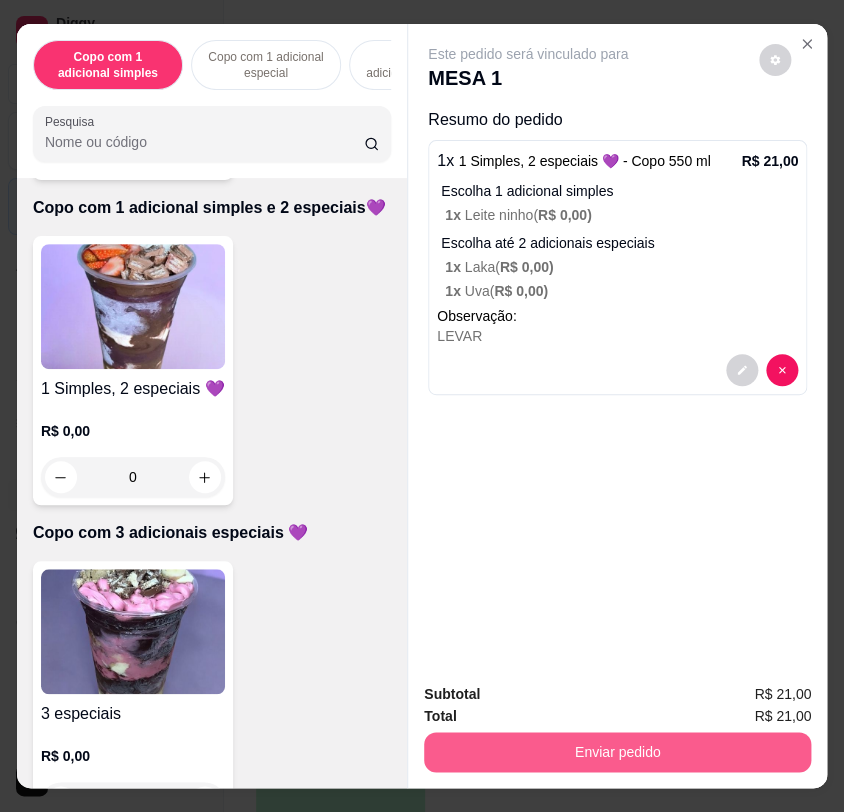 click on "Enviar pedido" at bounding box center [617, 752] 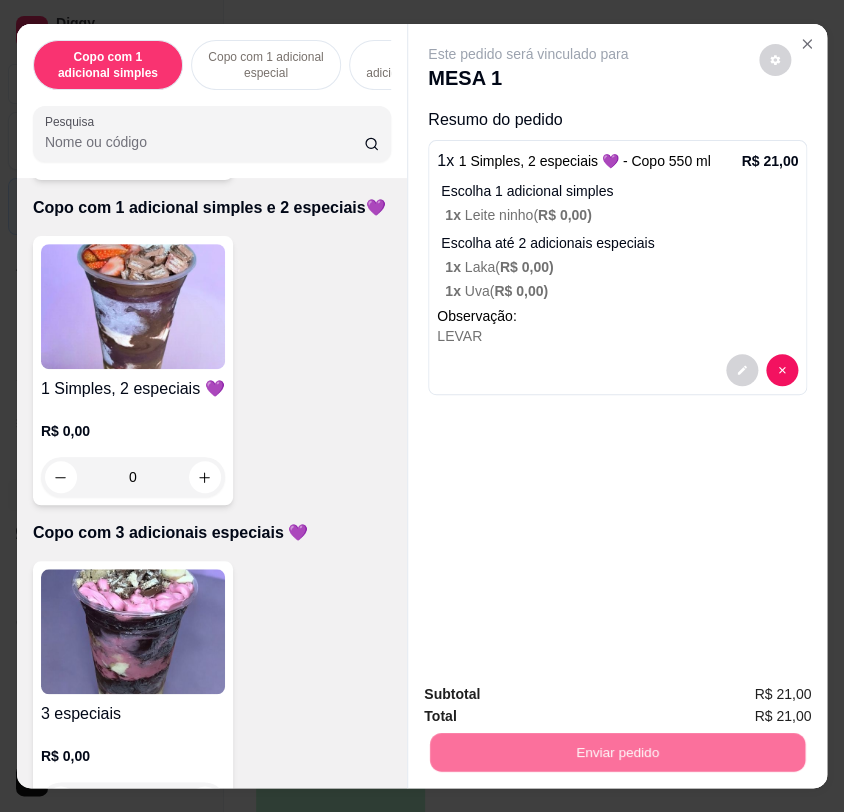 click on "Não registrar e enviar pedido" at bounding box center (549, 695) 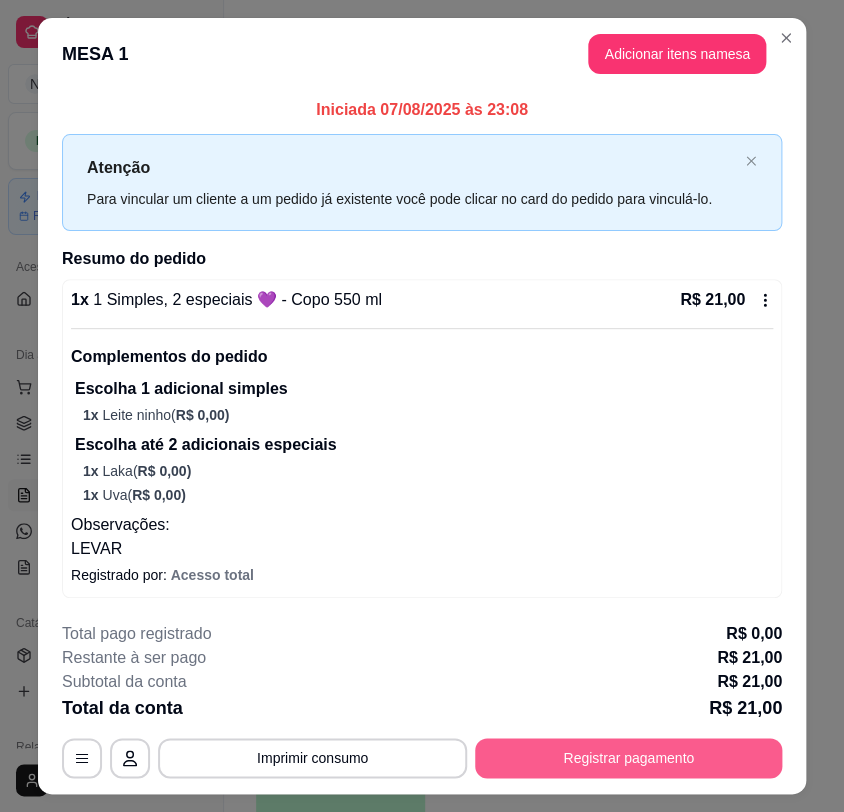 click on "Registrar pagamento" at bounding box center (628, 758) 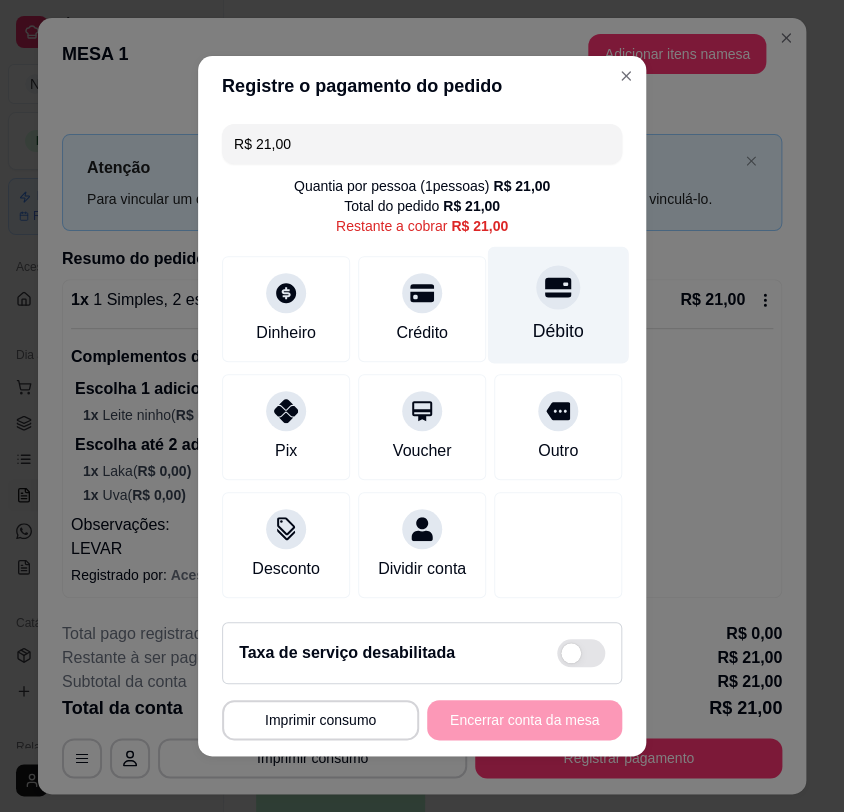 click on "Débito" at bounding box center [558, 331] 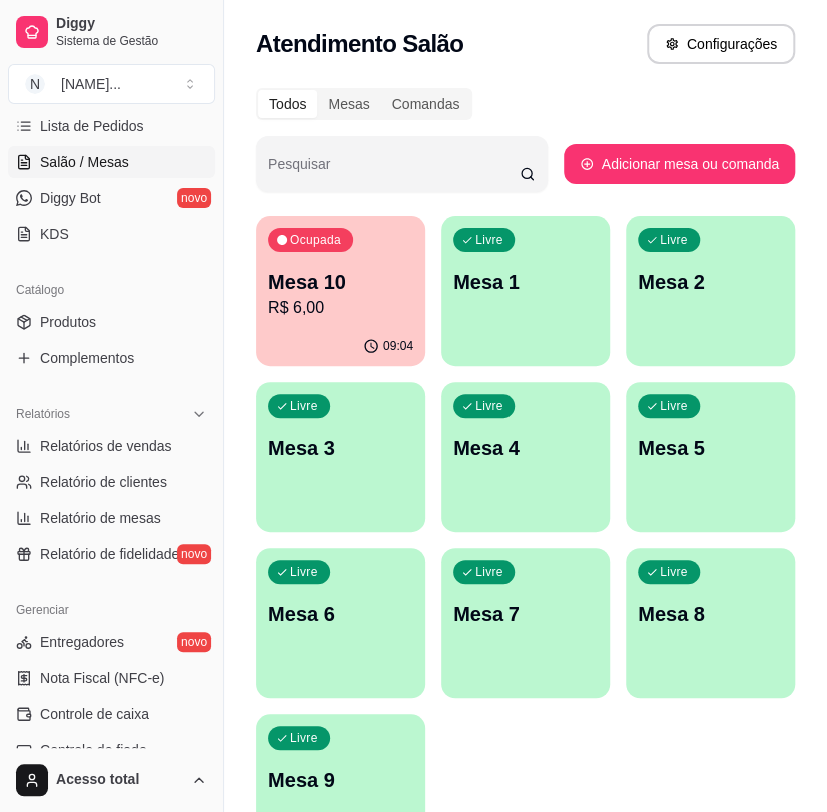 scroll, scrollTop: 555, scrollLeft: 0, axis: vertical 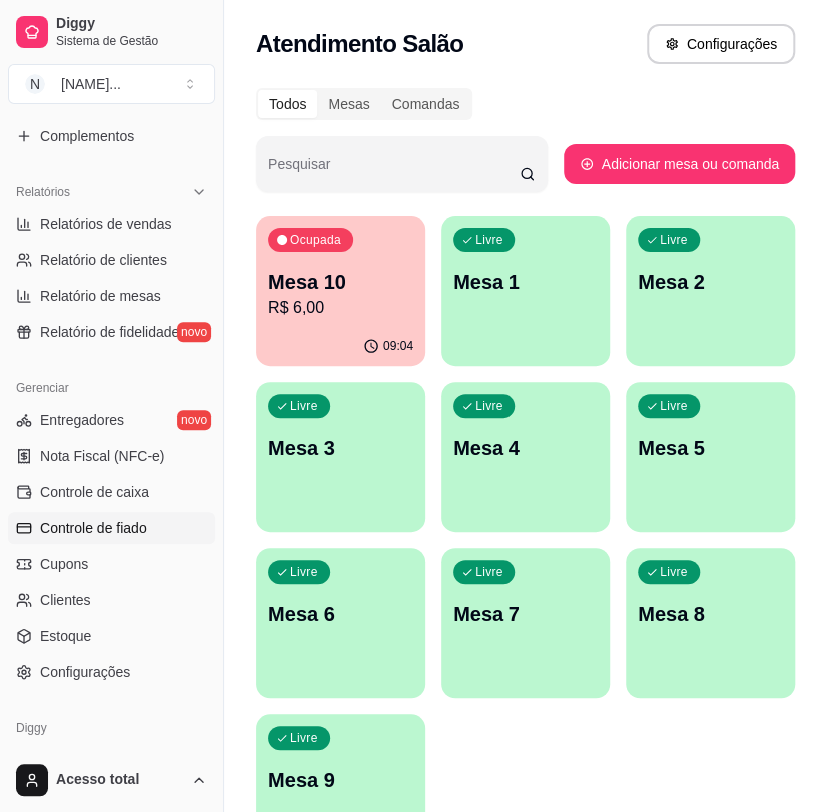 click on "Controle de fiado" at bounding box center (93, 528) 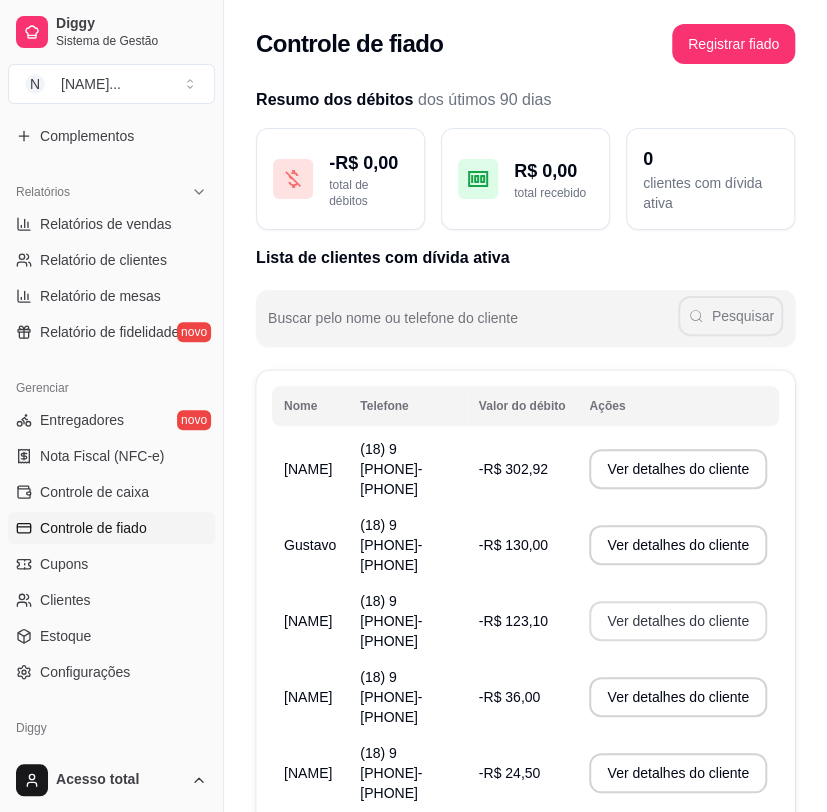 scroll, scrollTop: 91, scrollLeft: 0, axis: vertical 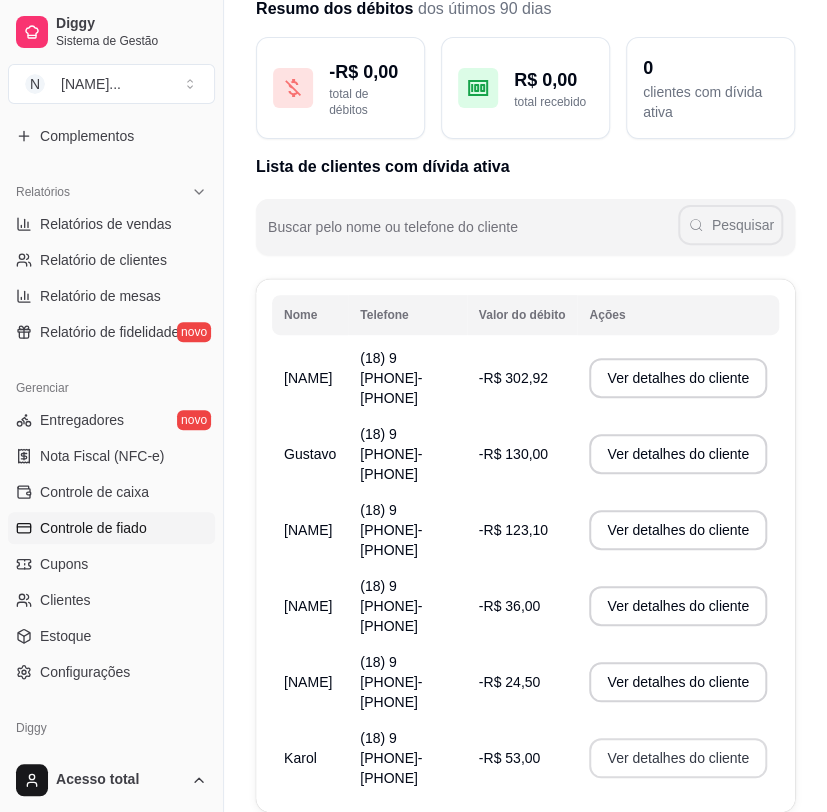 click on "Ver detalhes do cliente" at bounding box center (678, 758) 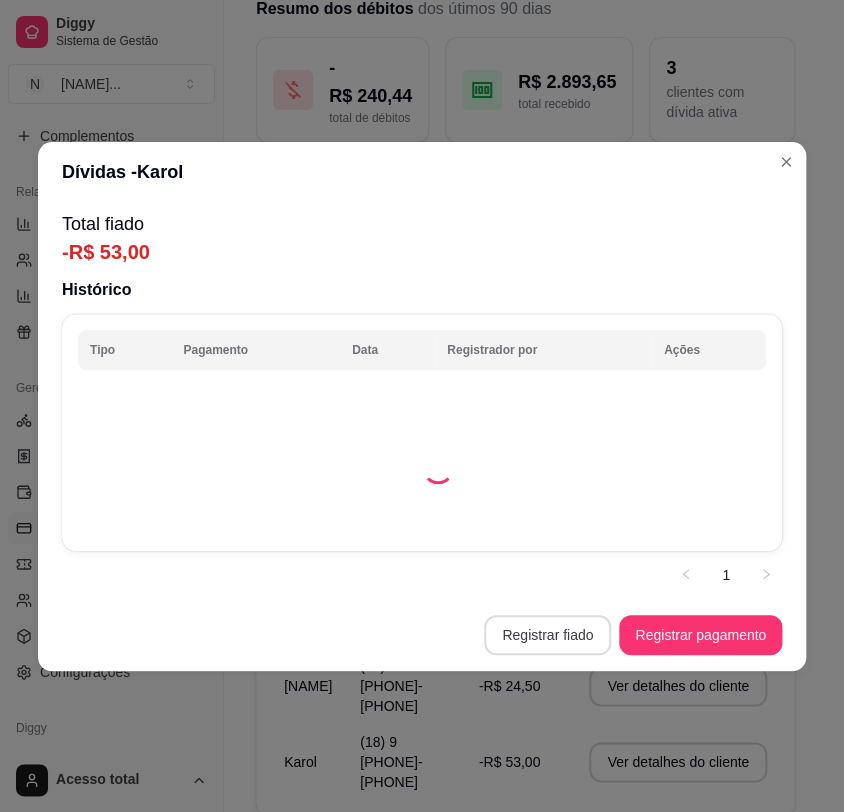 click on "Registrar fiado" at bounding box center [547, 635] 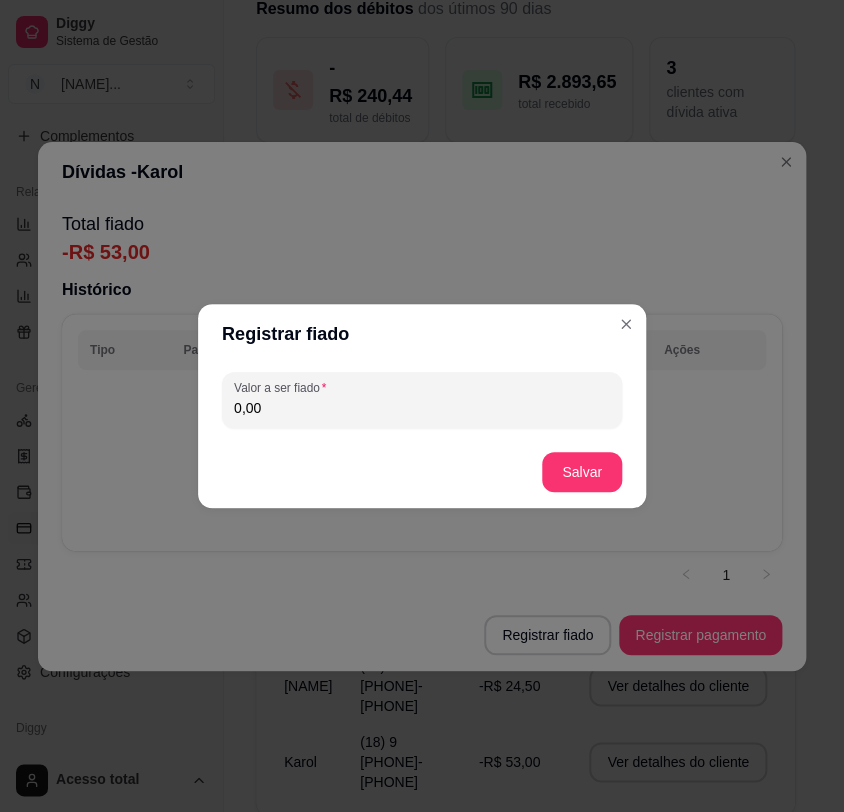 click on "0,00" at bounding box center (422, 400) 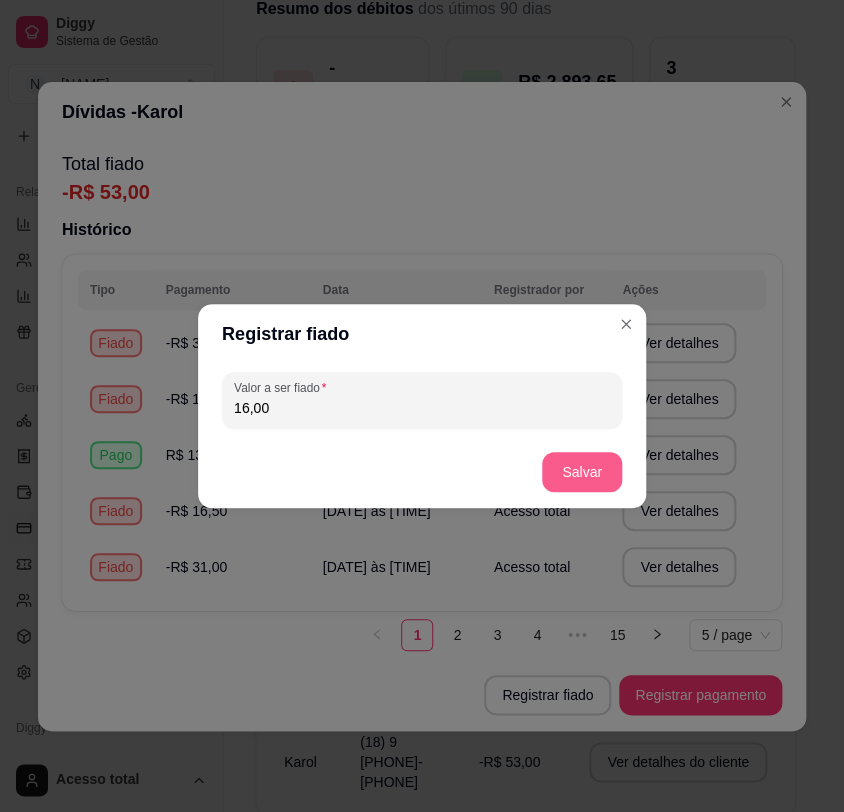 type on "16,00" 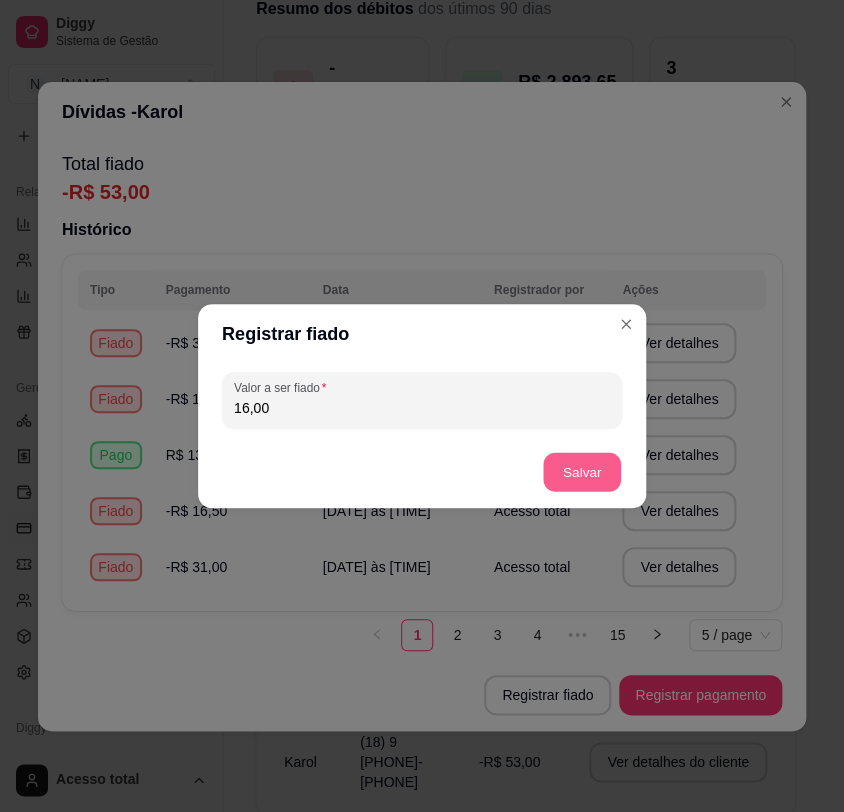 click on "Salvar" at bounding box center [582, 472] 